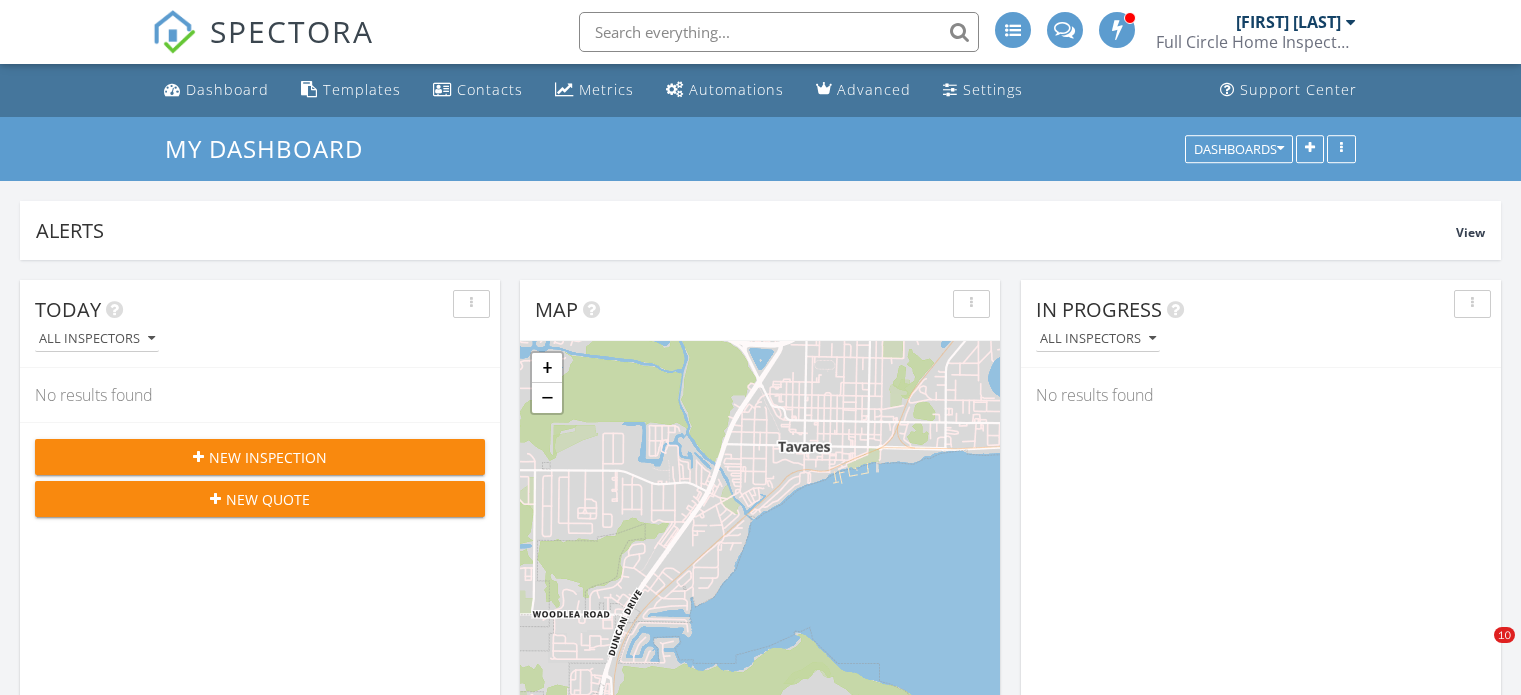 scroll, scrollTop: 0, scrollLeft: 0, axis: both 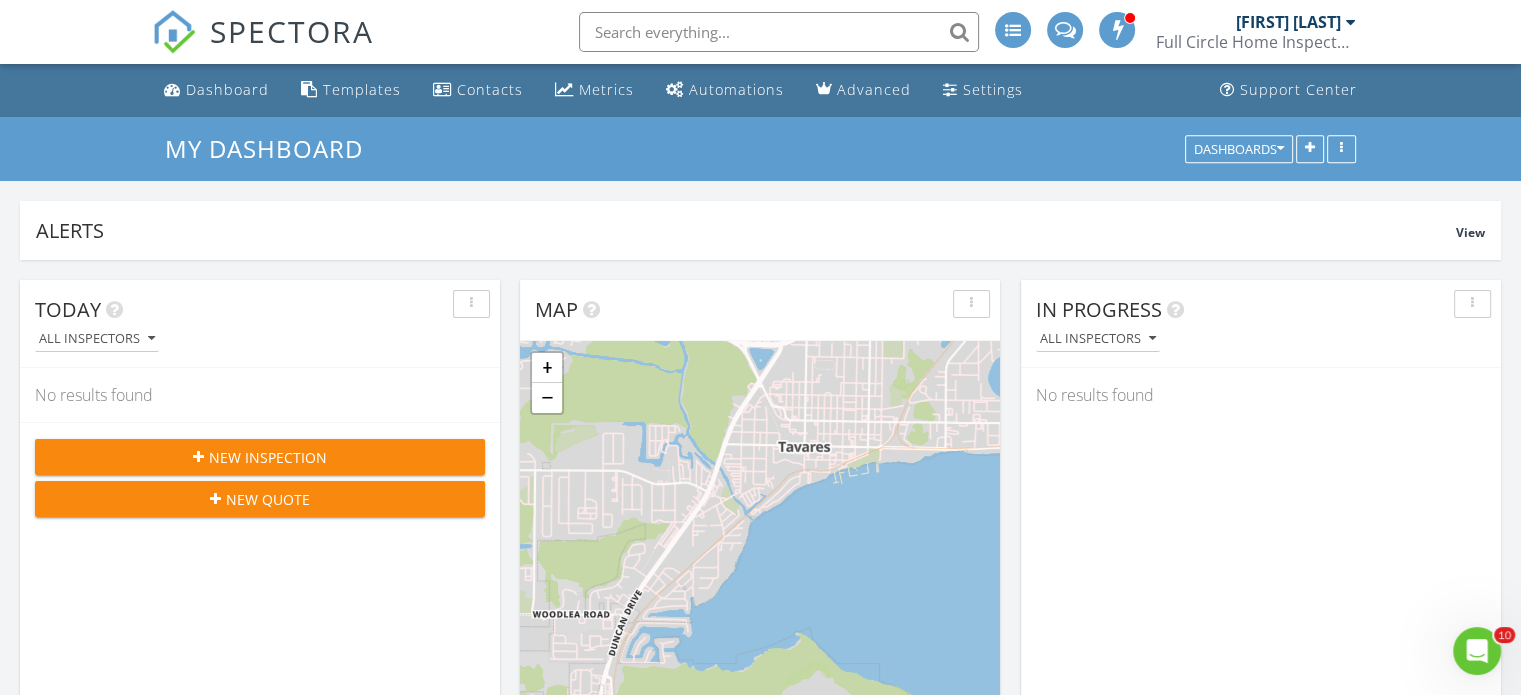 click on "New Inspection" at bounding box center (268, 457) 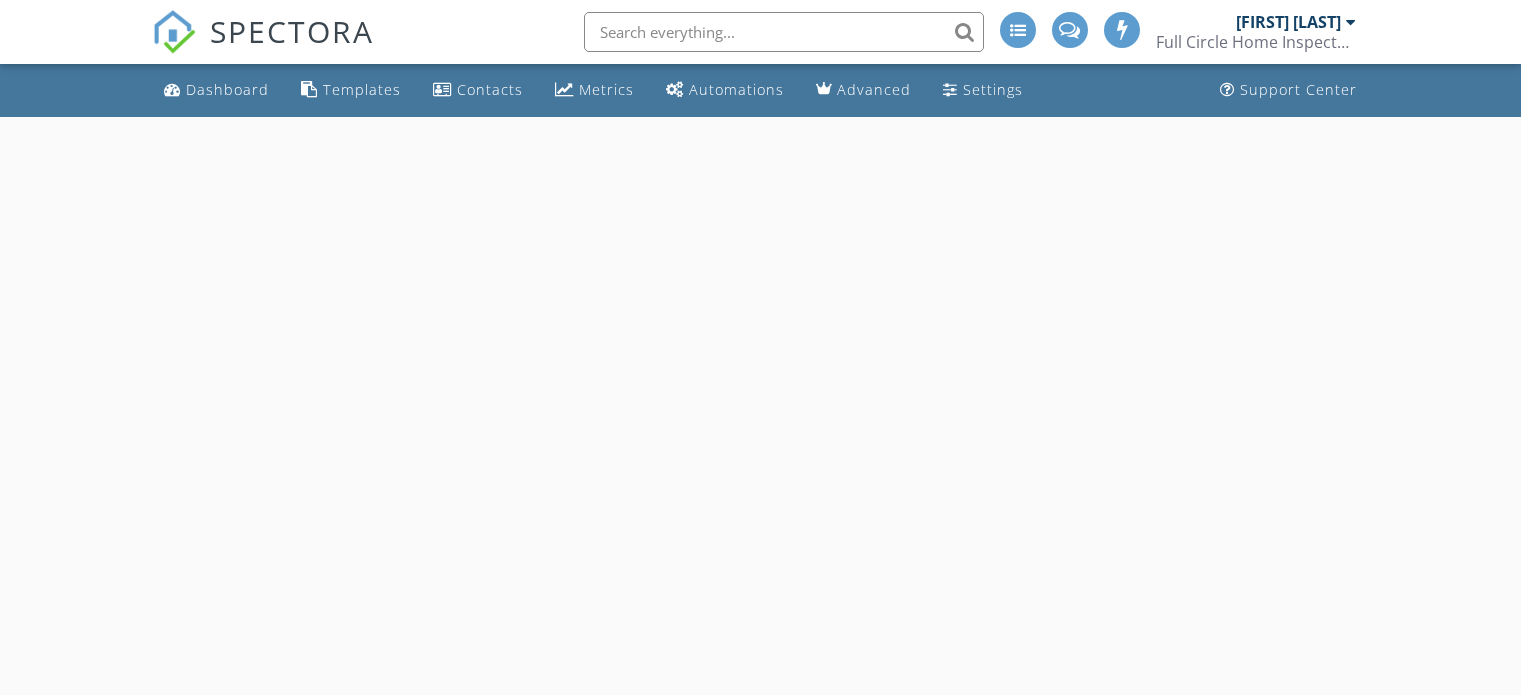 scroll, scrollTop: 0, scrollLeft: 0, axis: both 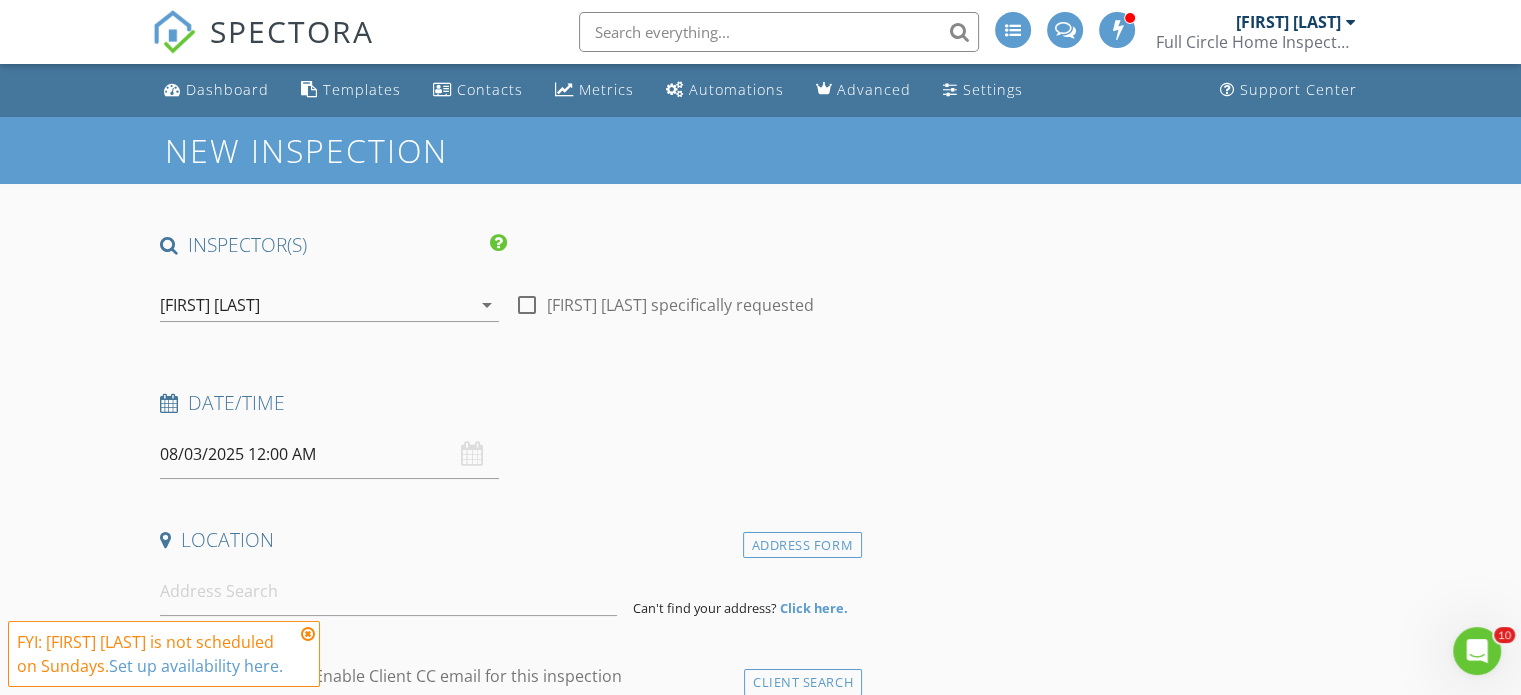 click on "arrow_drop_down" at bounding box center [487, 305] 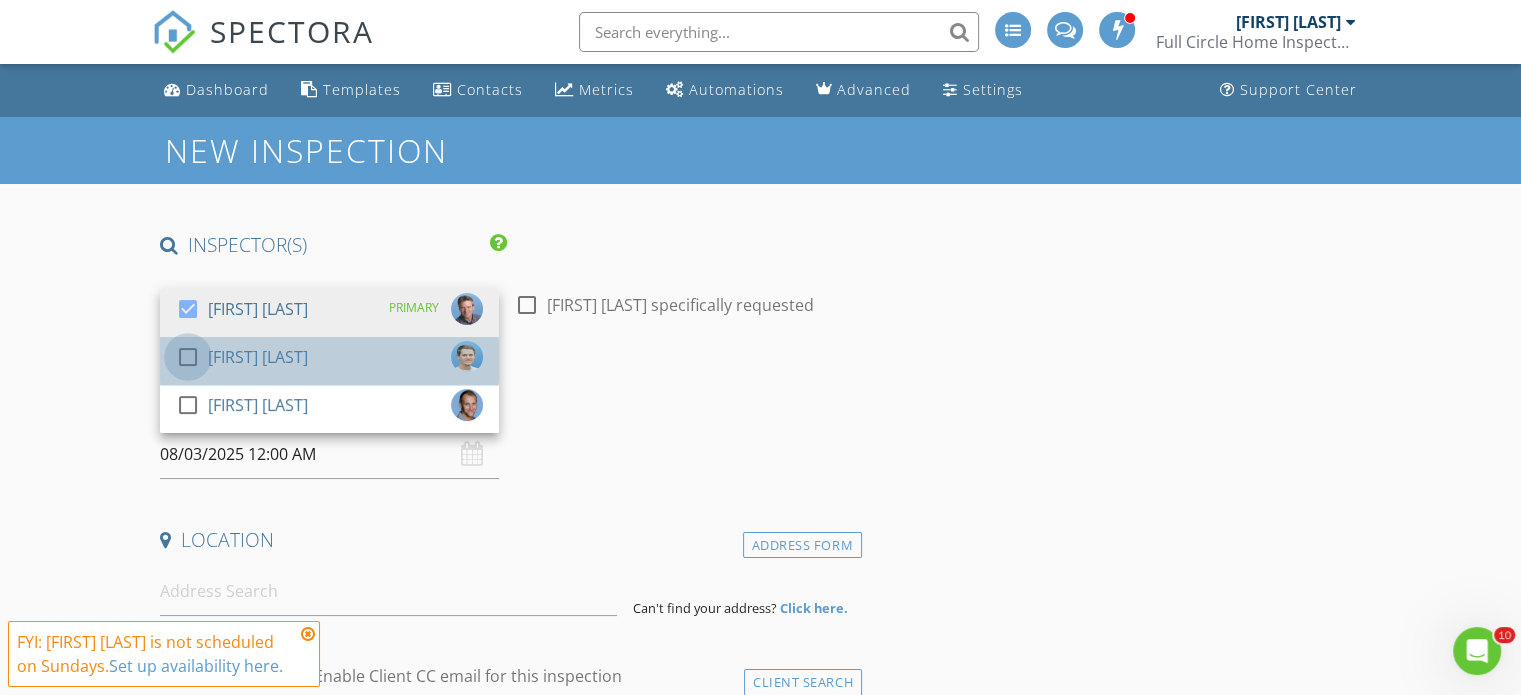 click at bounding box center [188, 357] 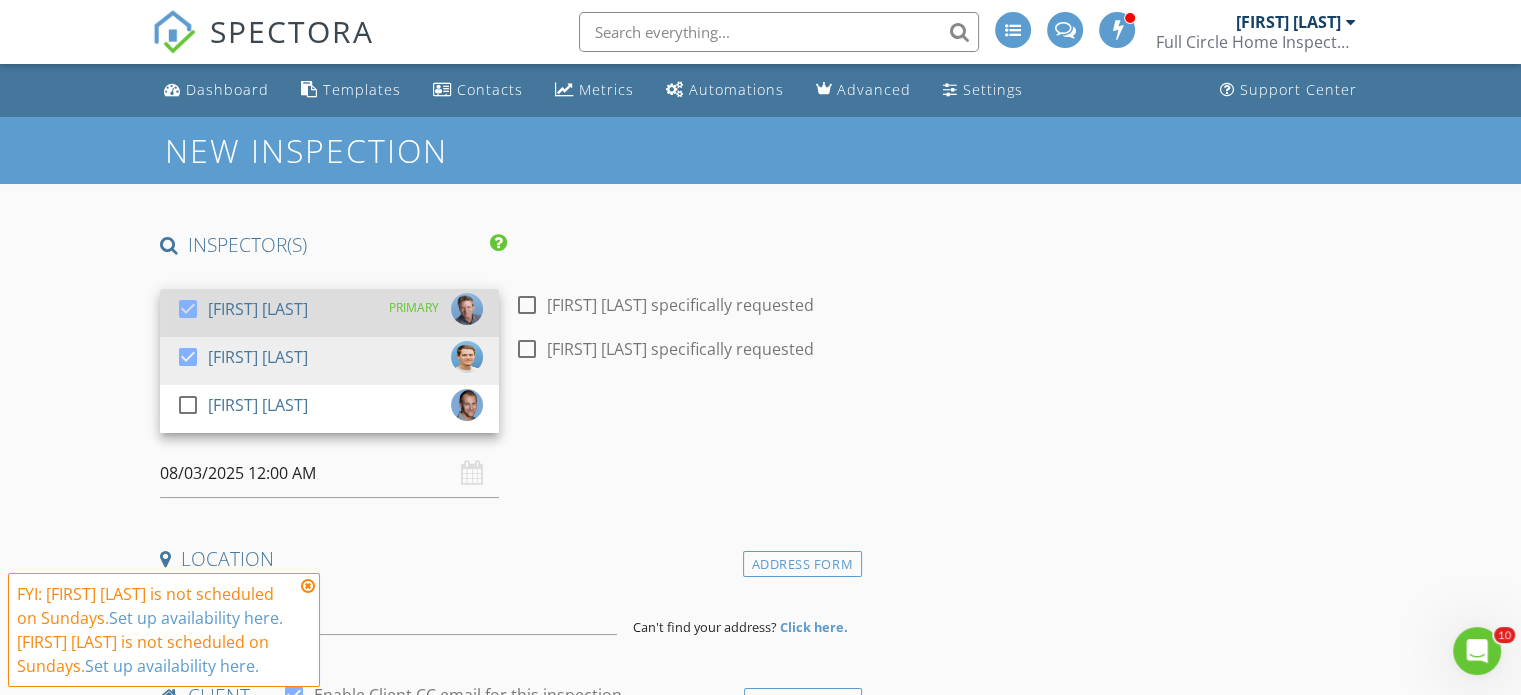click at bounding box center (188, 309) 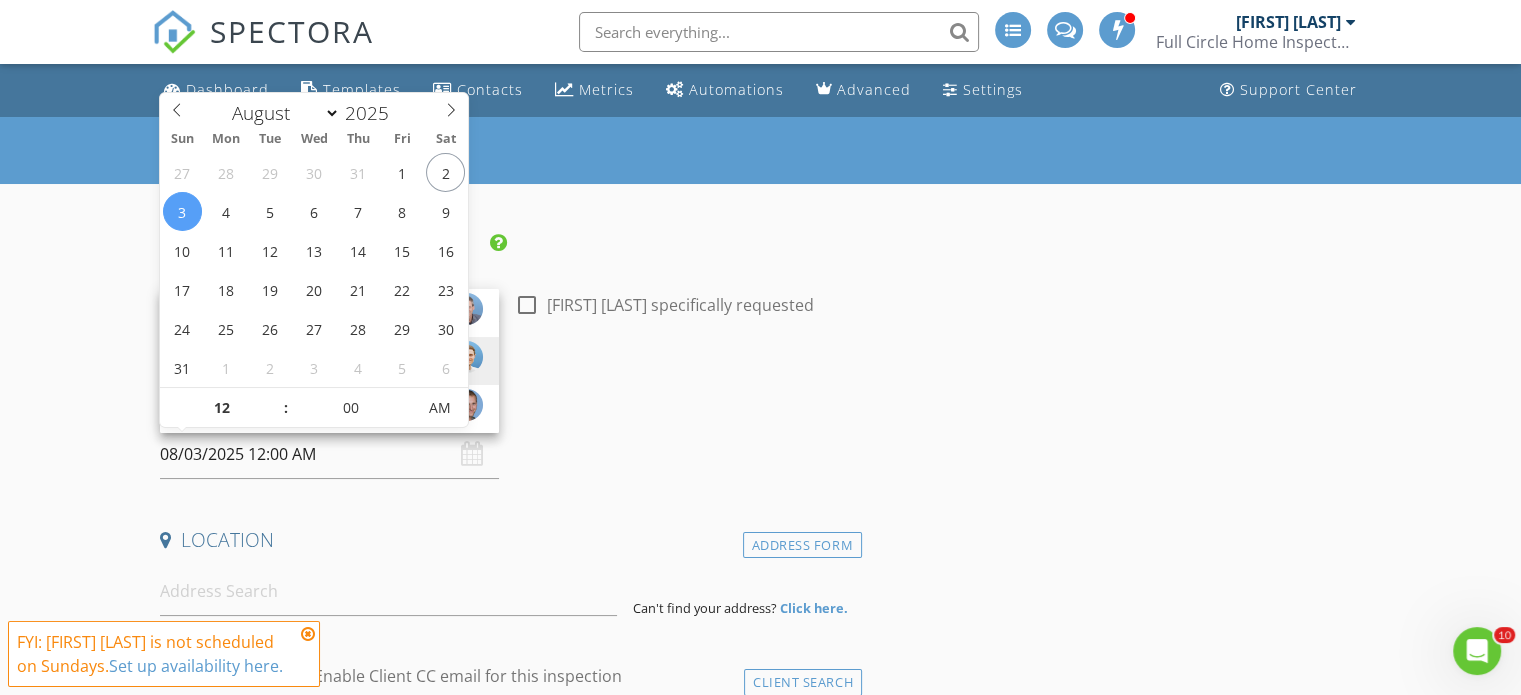 click on "08/03/2025 12:00 AM" at bounding box center [329, 454] 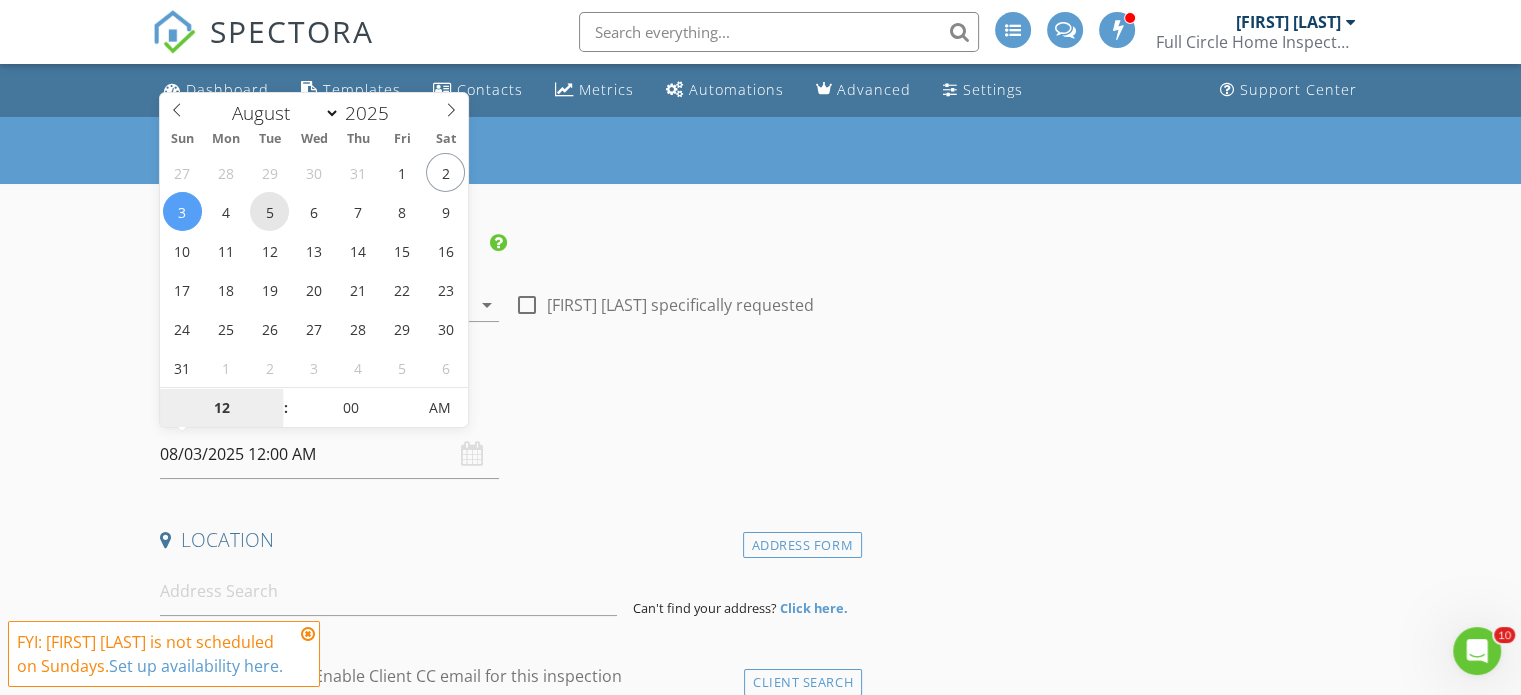 type on "08/05/2025 12:00 AM" 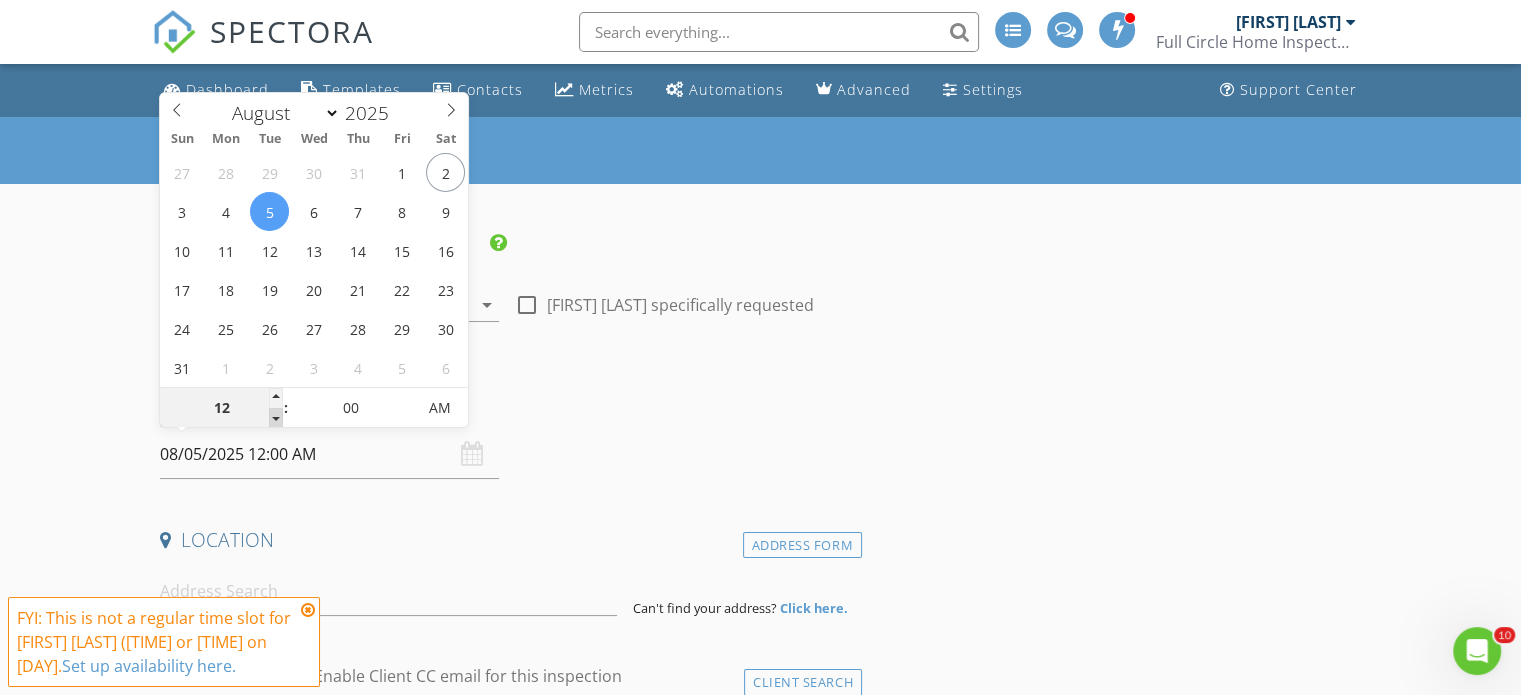 type on "11" 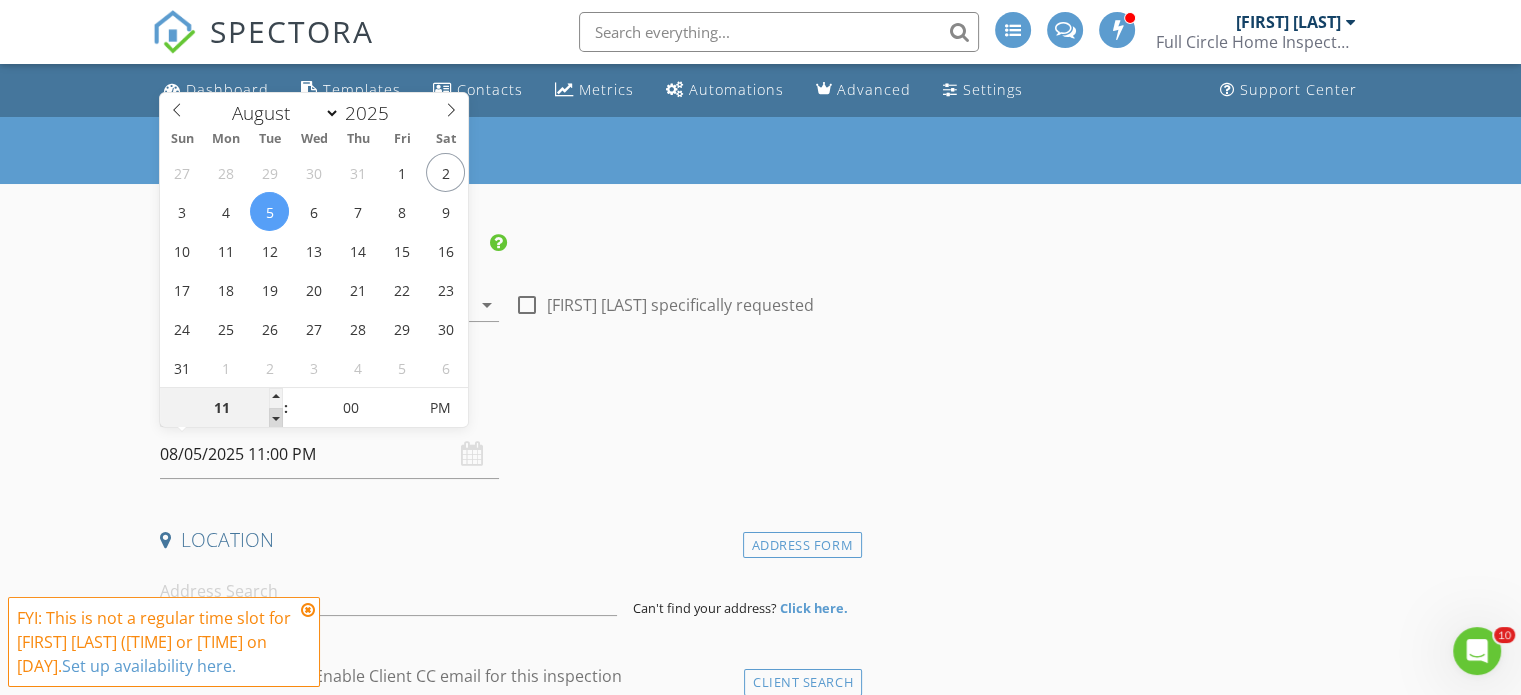 click at bounding box center (276, 418) 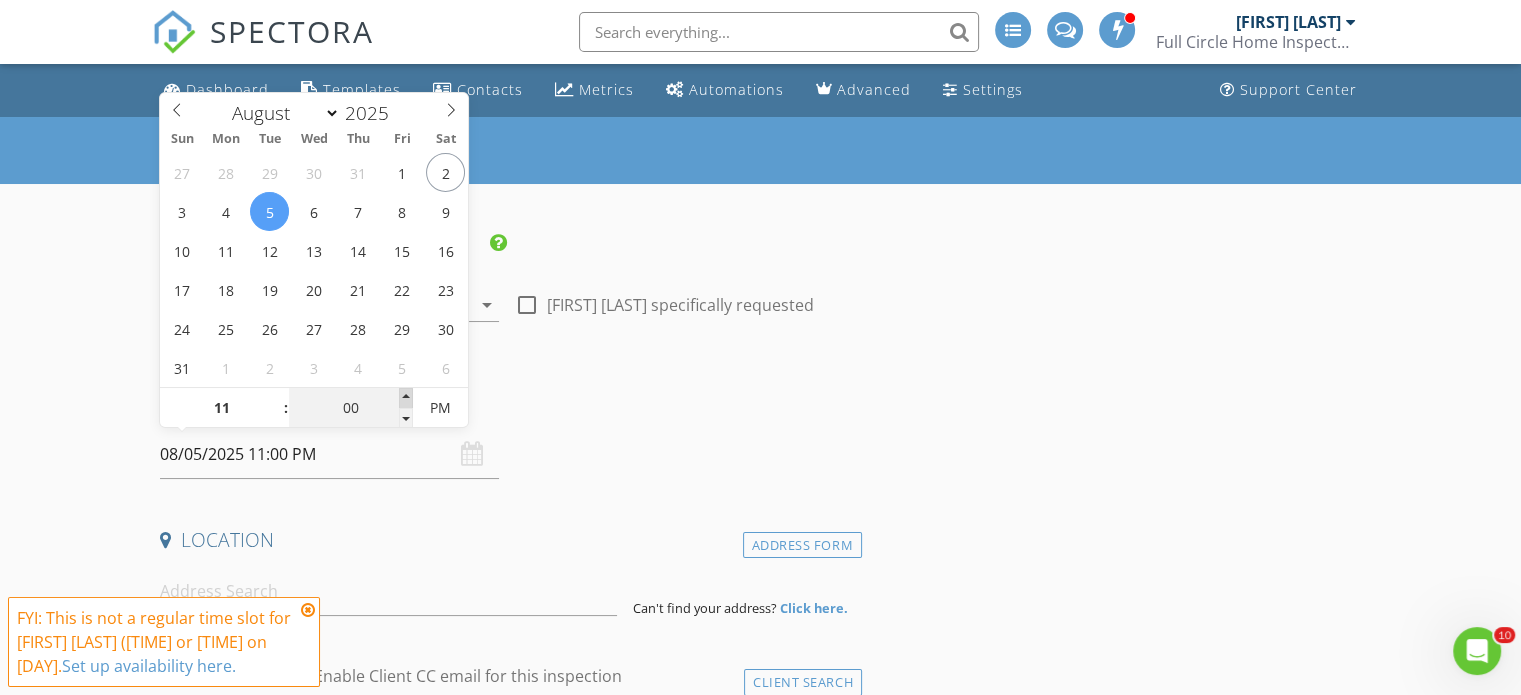 type on "05" 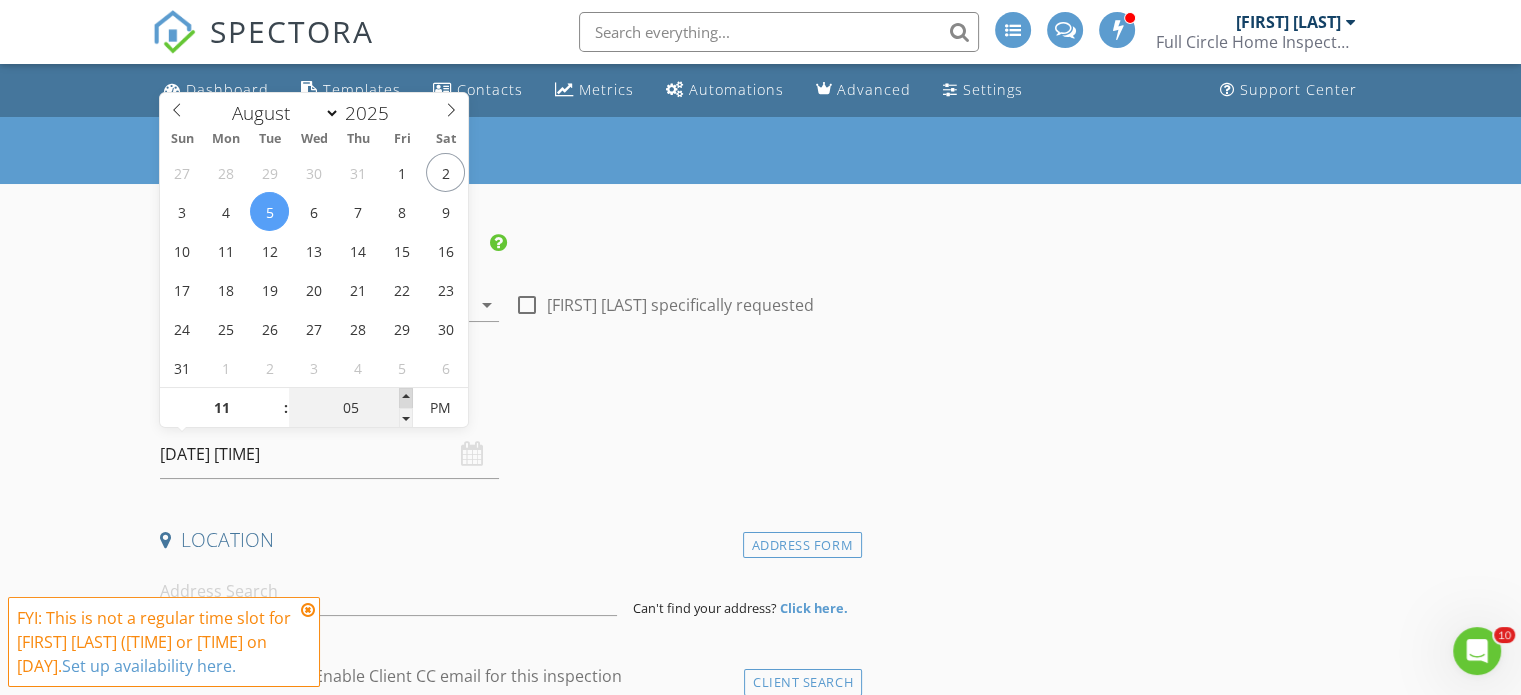 click at bounding box center (406, 398) 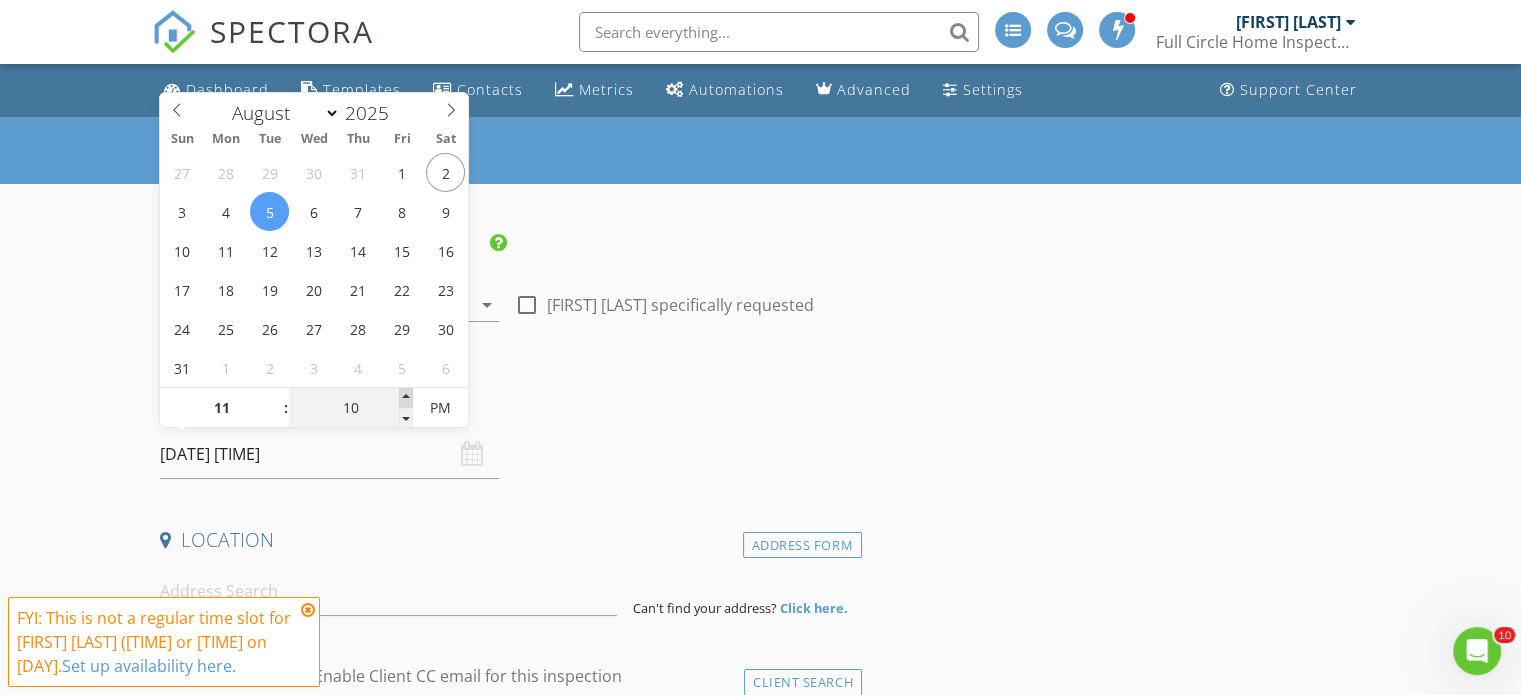 click at bounding box center [406, 398] 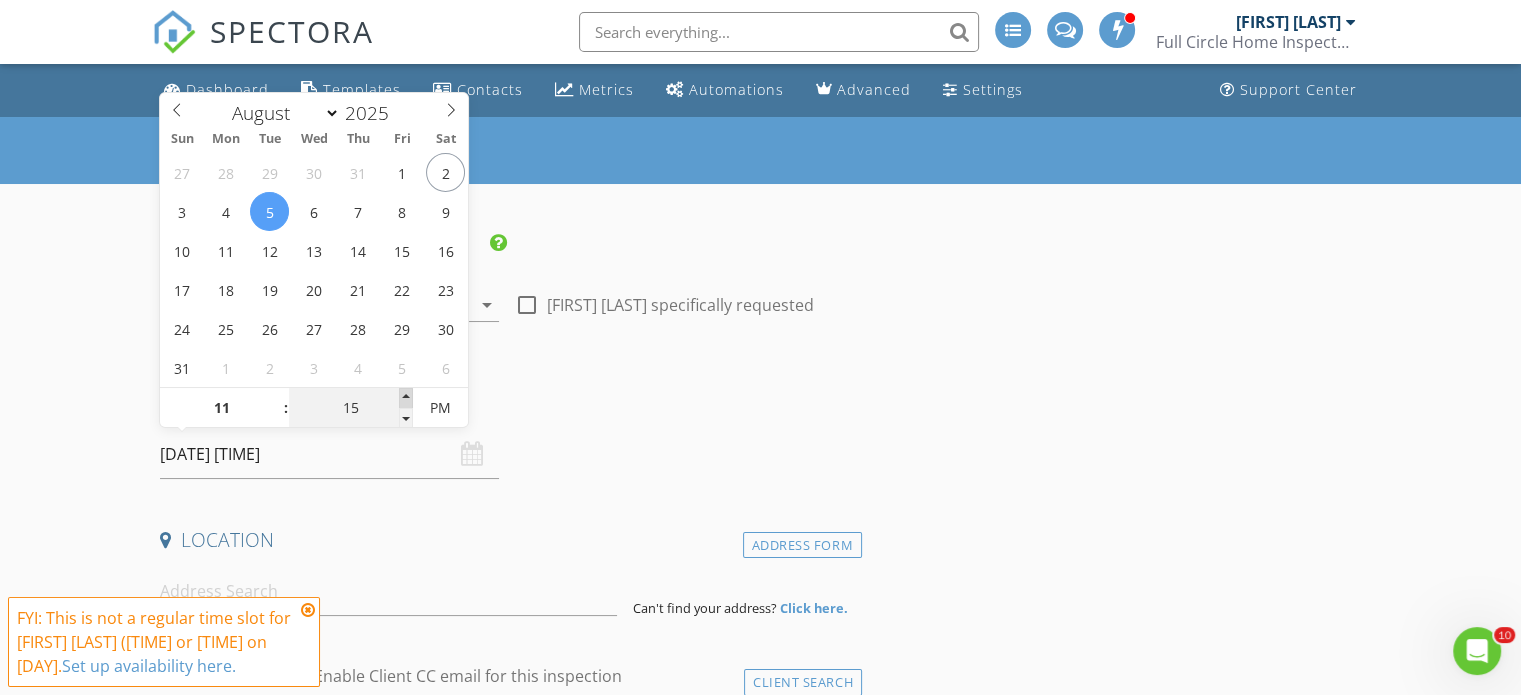 click at bounding box center [406, 398] 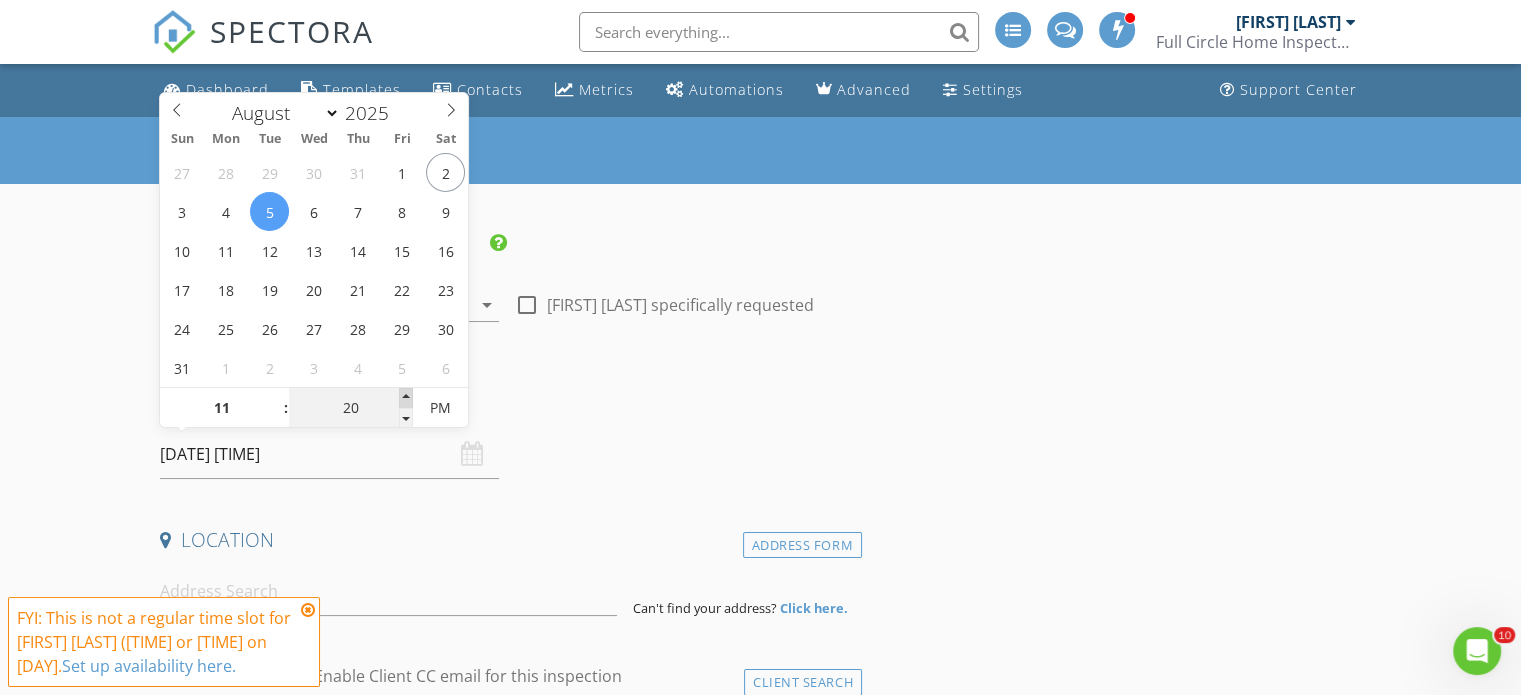 click at bounding box center (406, 398) 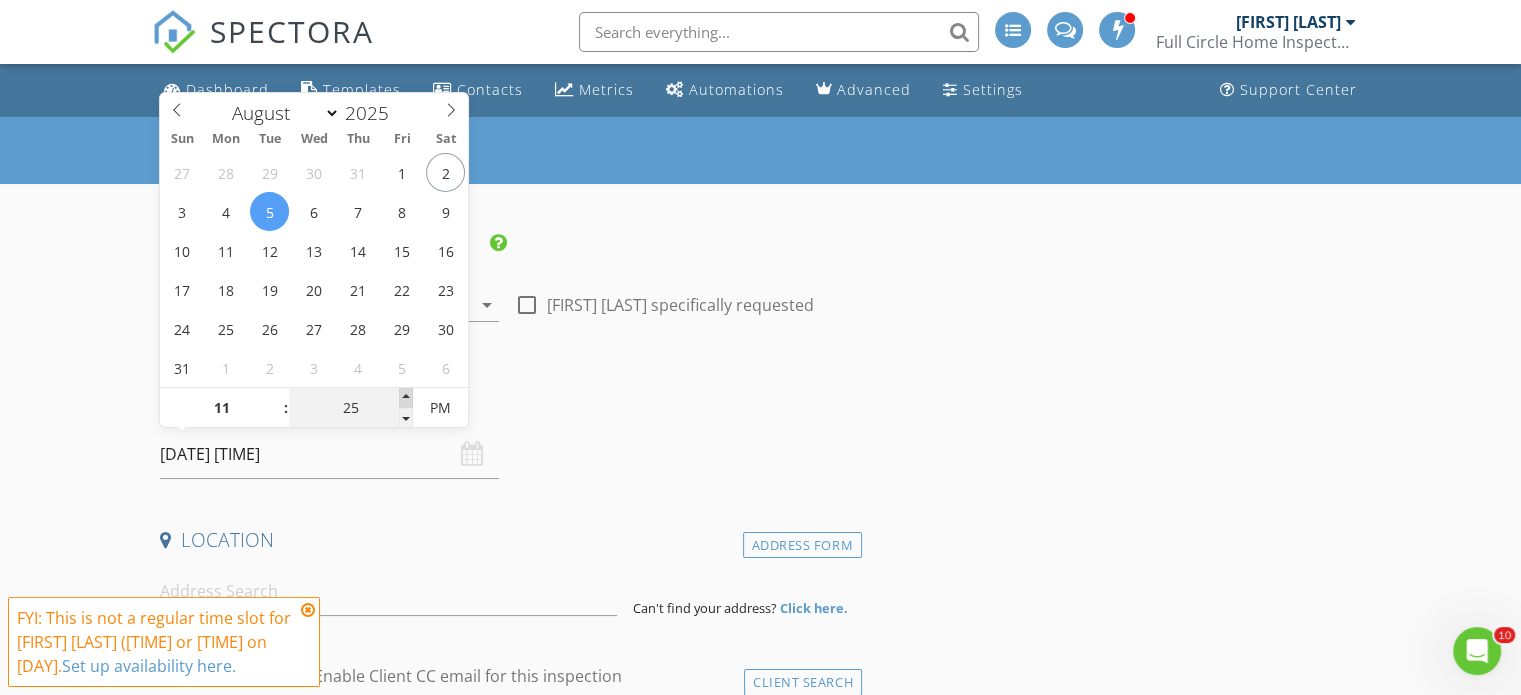click at bounding box center [406, 398] 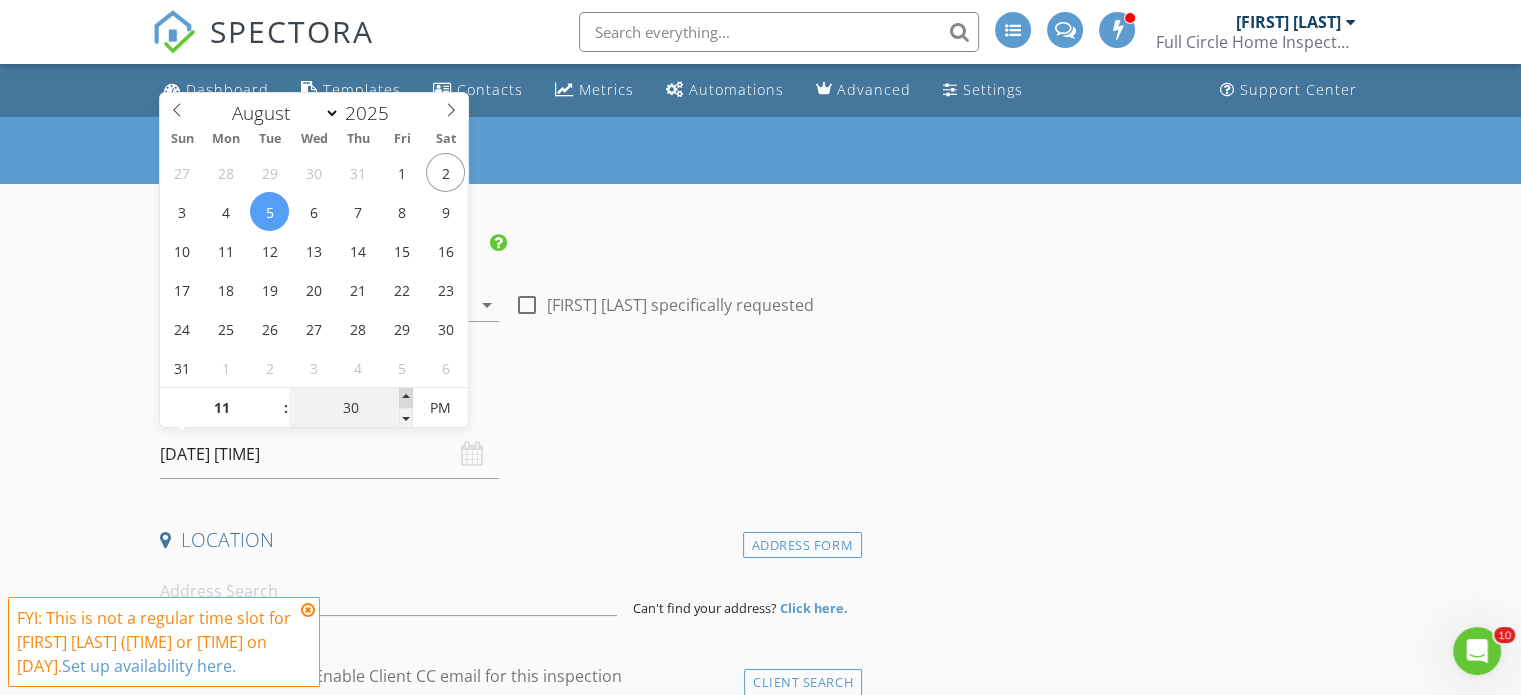 click at bounding box center [406, 398] 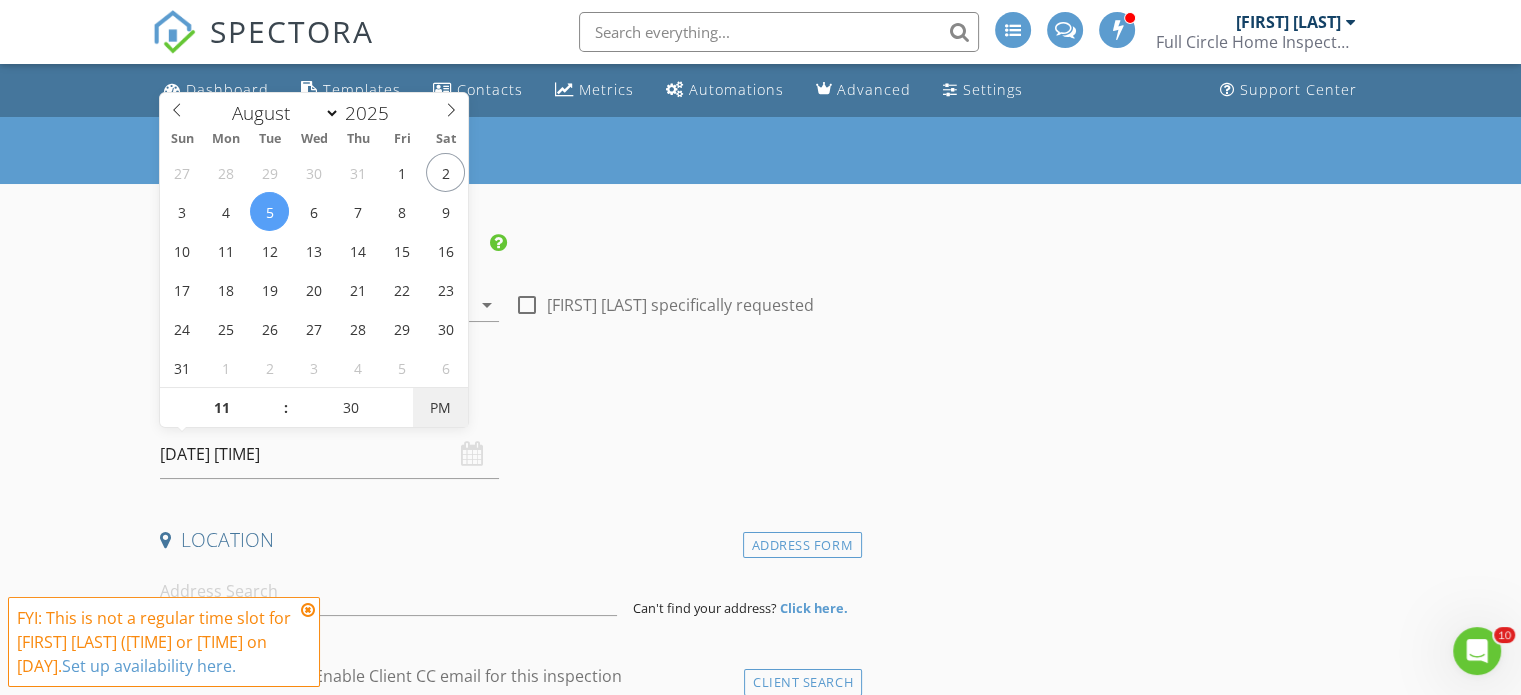 type on "08/05/2025 11:30 AM" 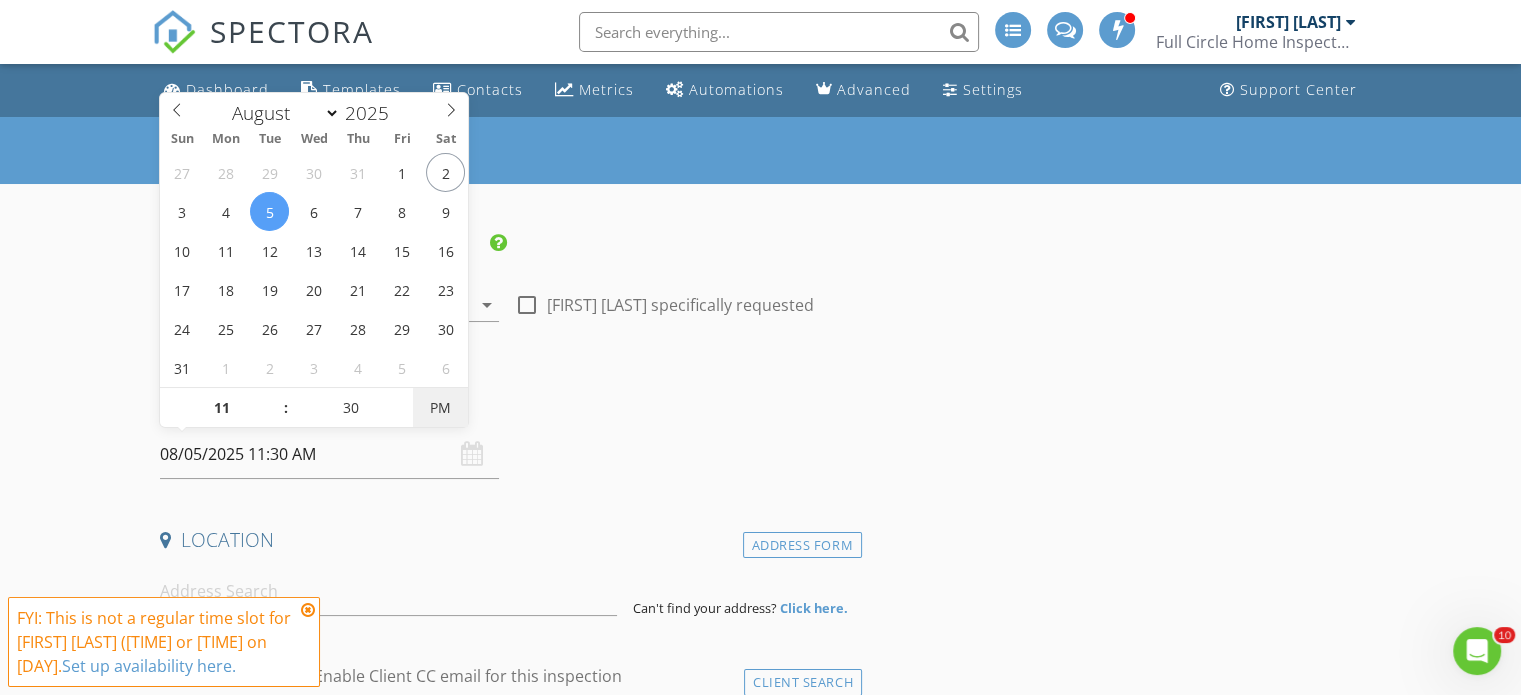 click on "PM" at bounding box center [440, 408] 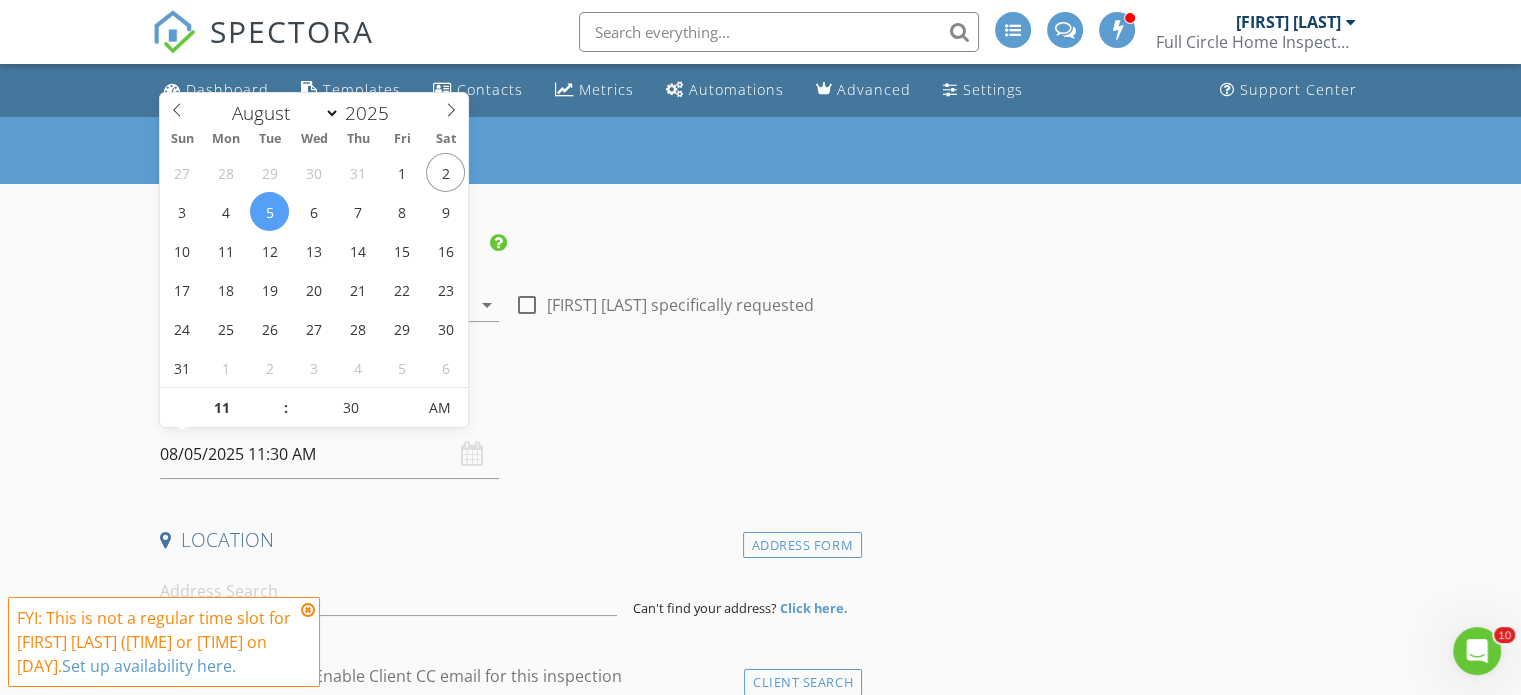click on "Date/Time
08/05/2025 11:30 AM" at bounding box center [507, 434] 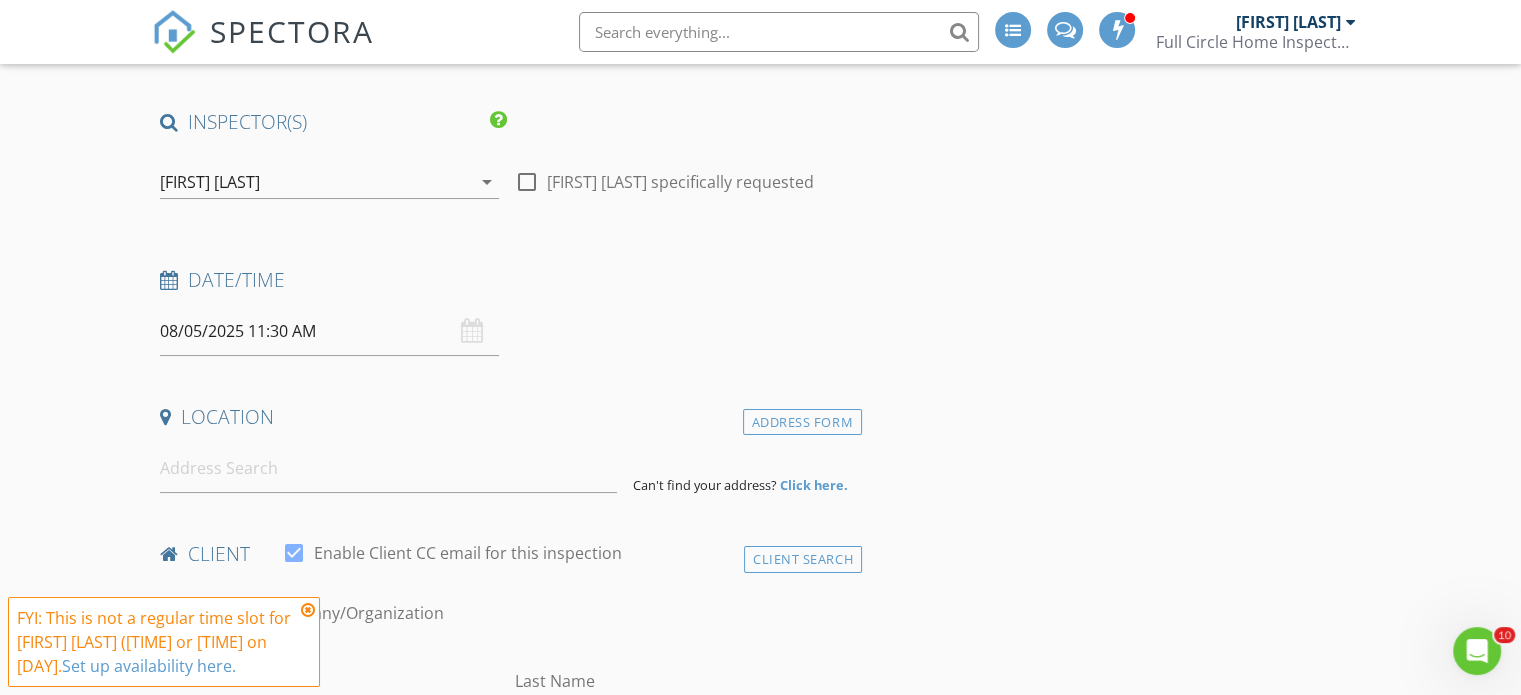 scroll, scrollTop: 124, scrollLeft: 0, axis: vertical 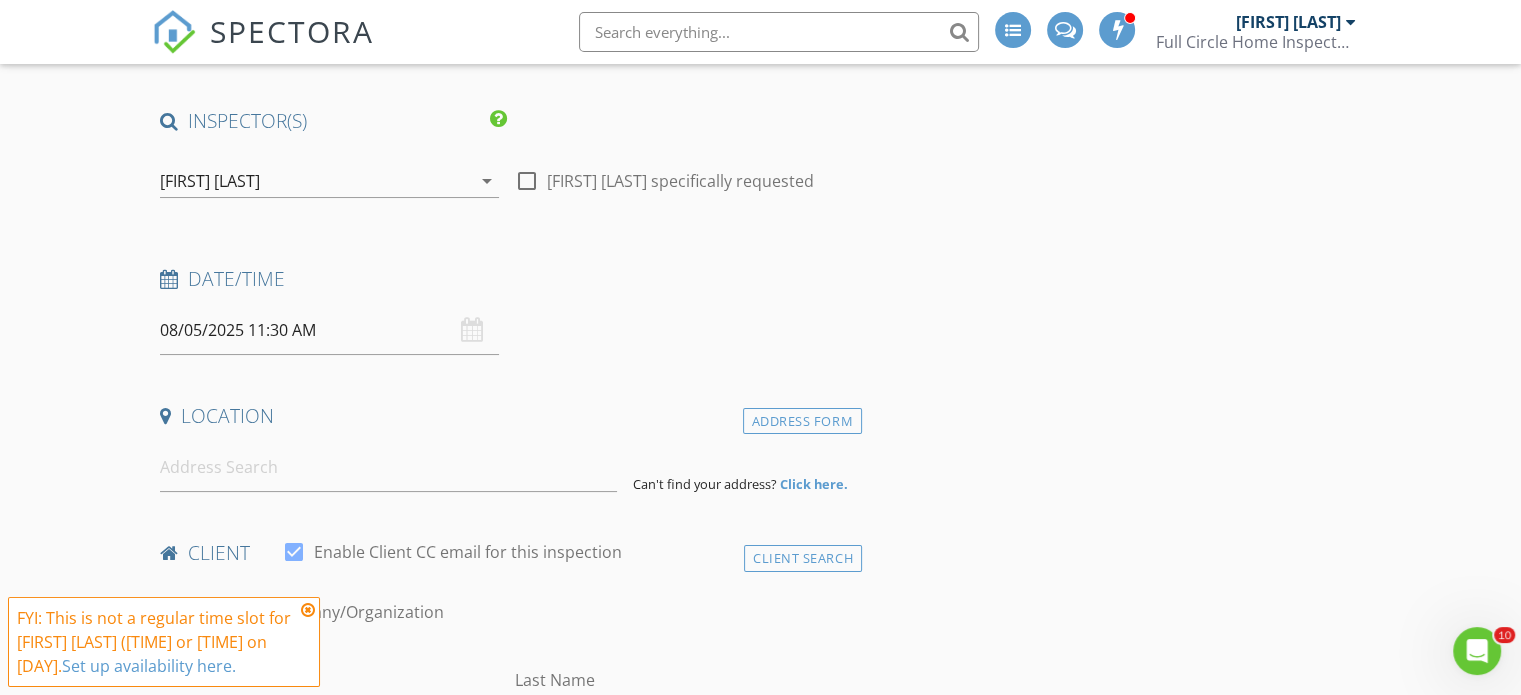 click at bounding box center (308, 610) 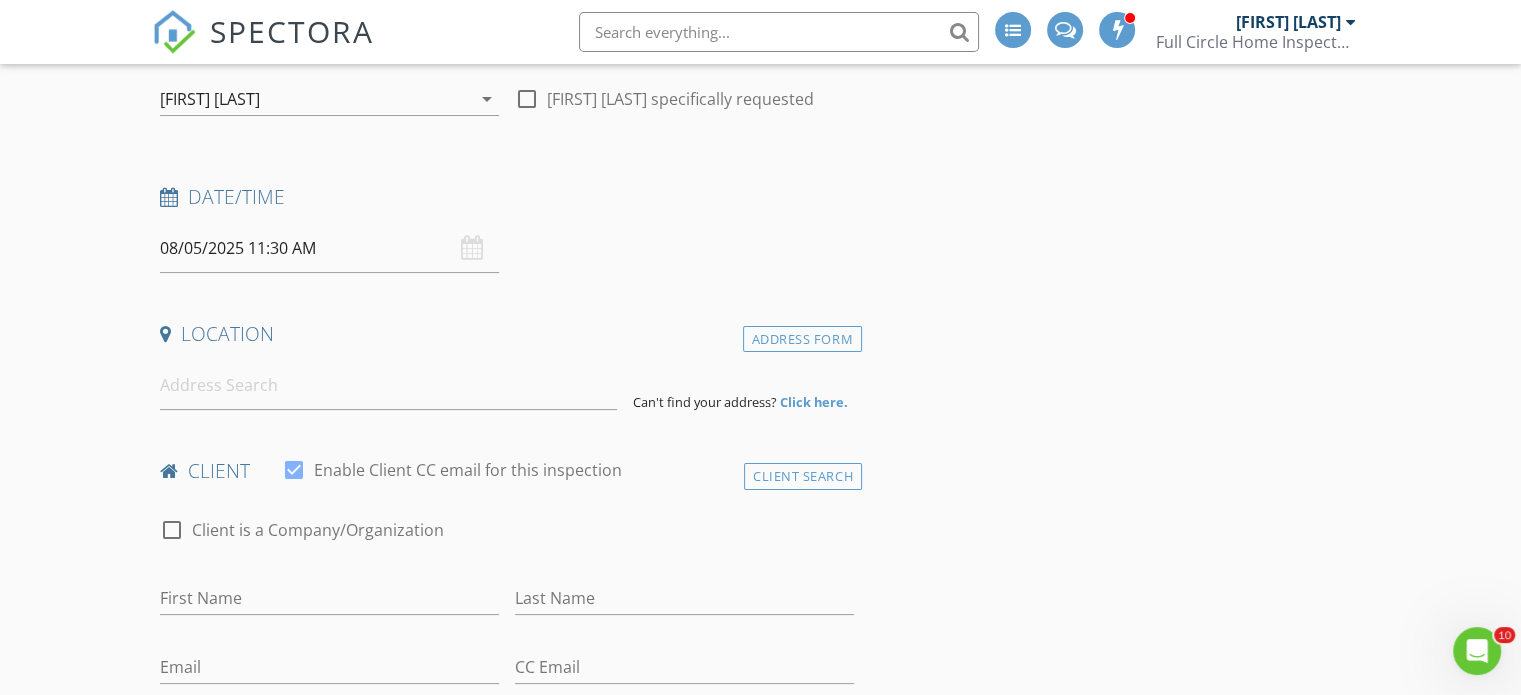 scroll, scrollTop: 214, scrollLeft: 0, axis: vertical 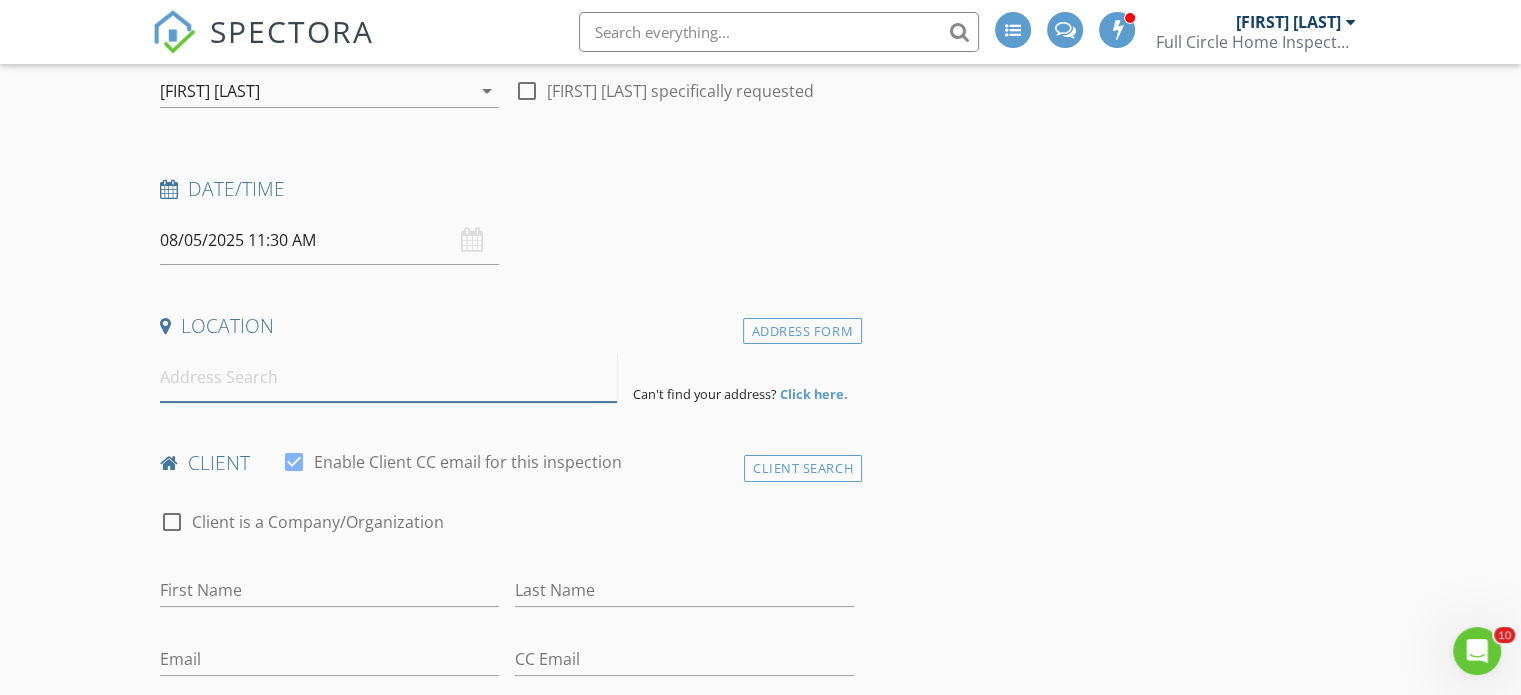 click at bounding box center [388, 377] 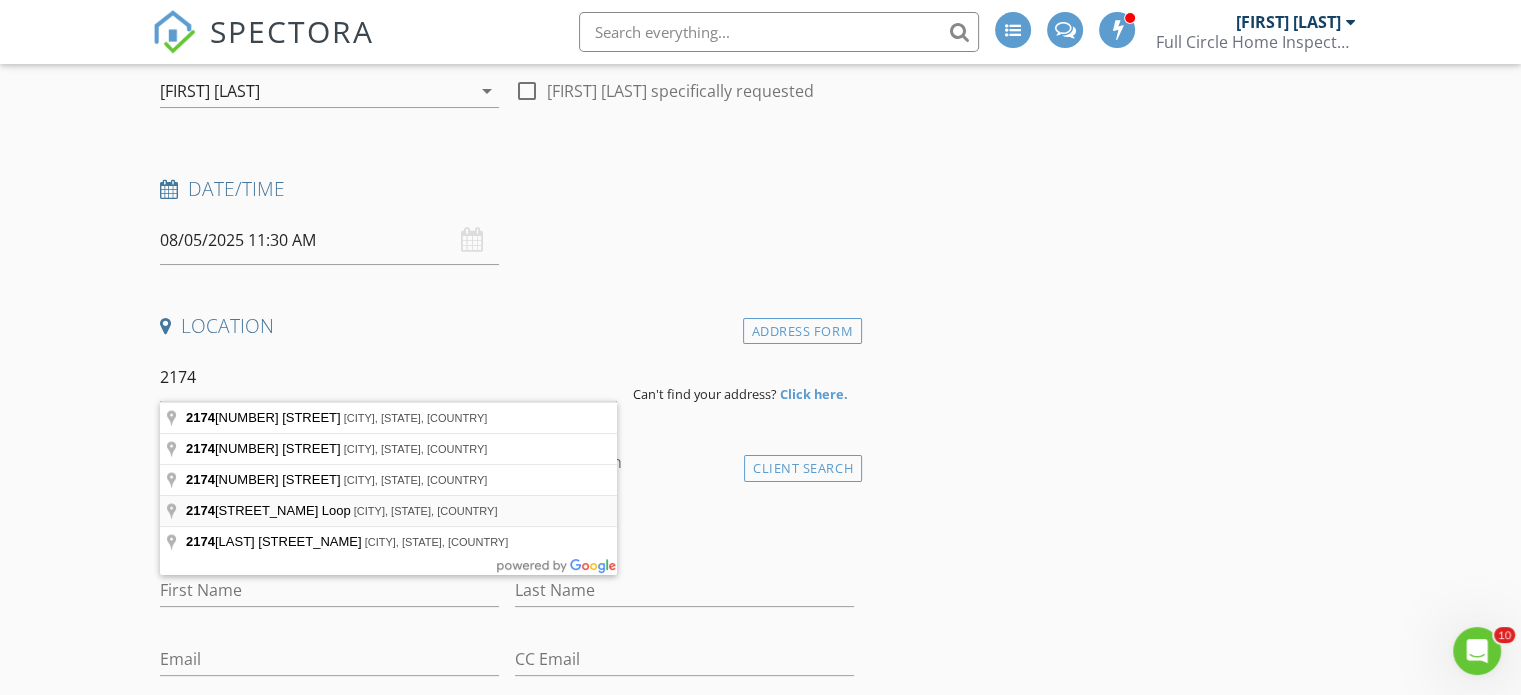 type on "[NUMBER] [STREET_NAME], [CITY], [STATE], [COUNTRY]" 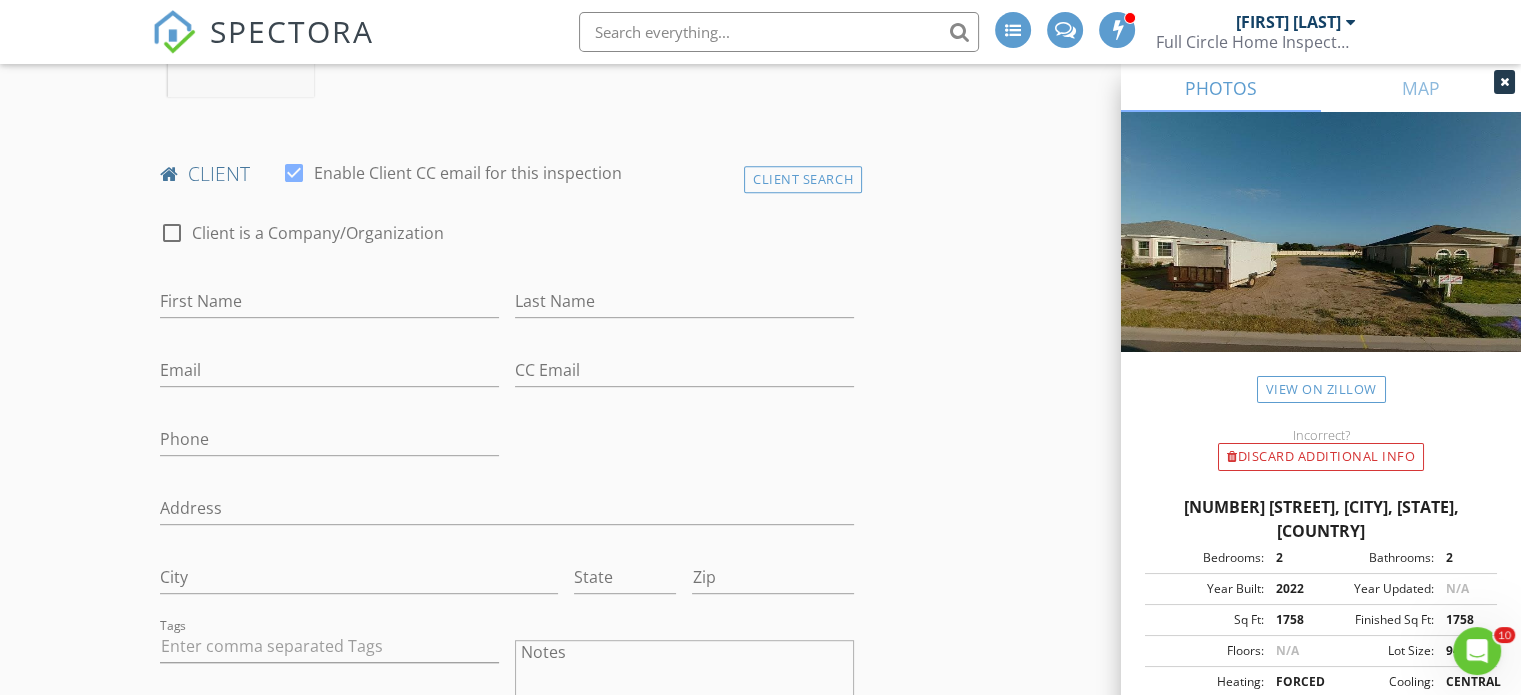 scroll, scrollTop: 912, scrollLeft: 0, axis: vertical 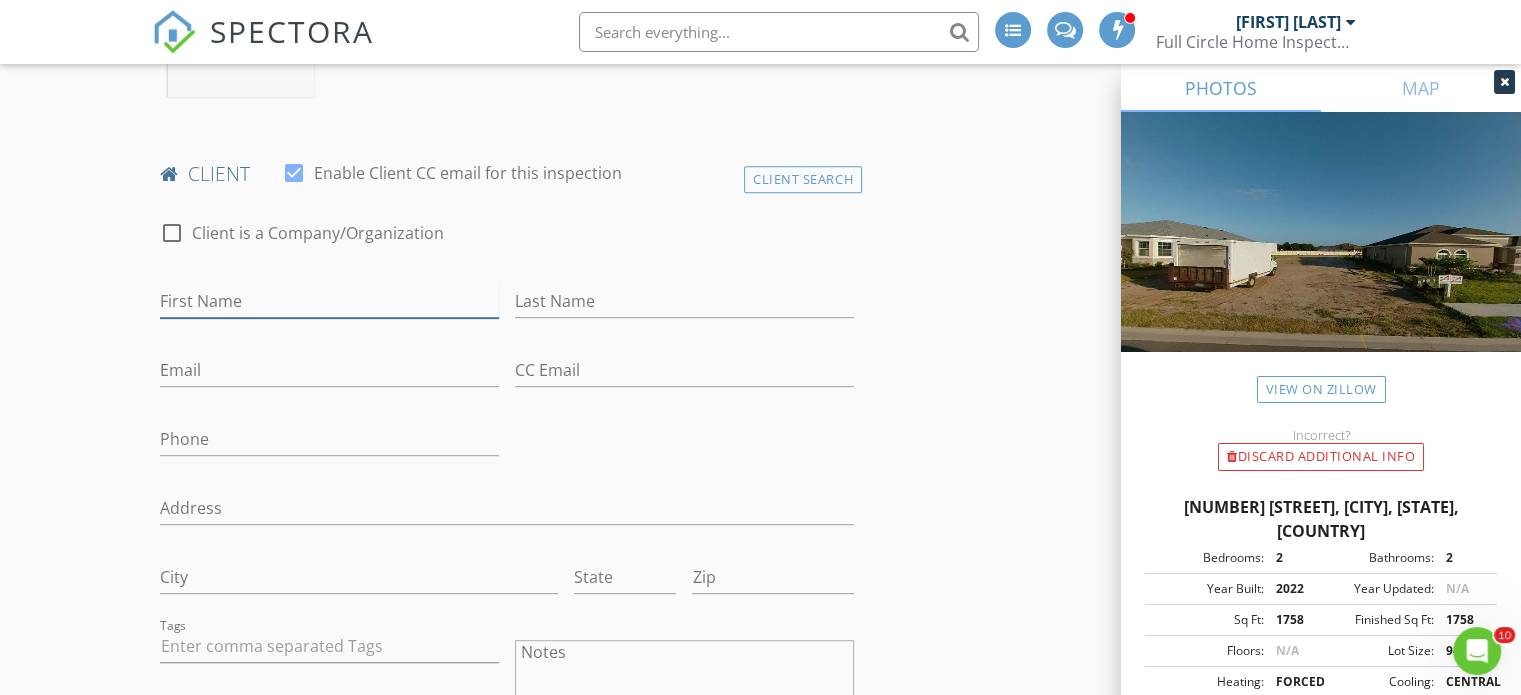 click on "First Name" at bounding box center [329, 301] 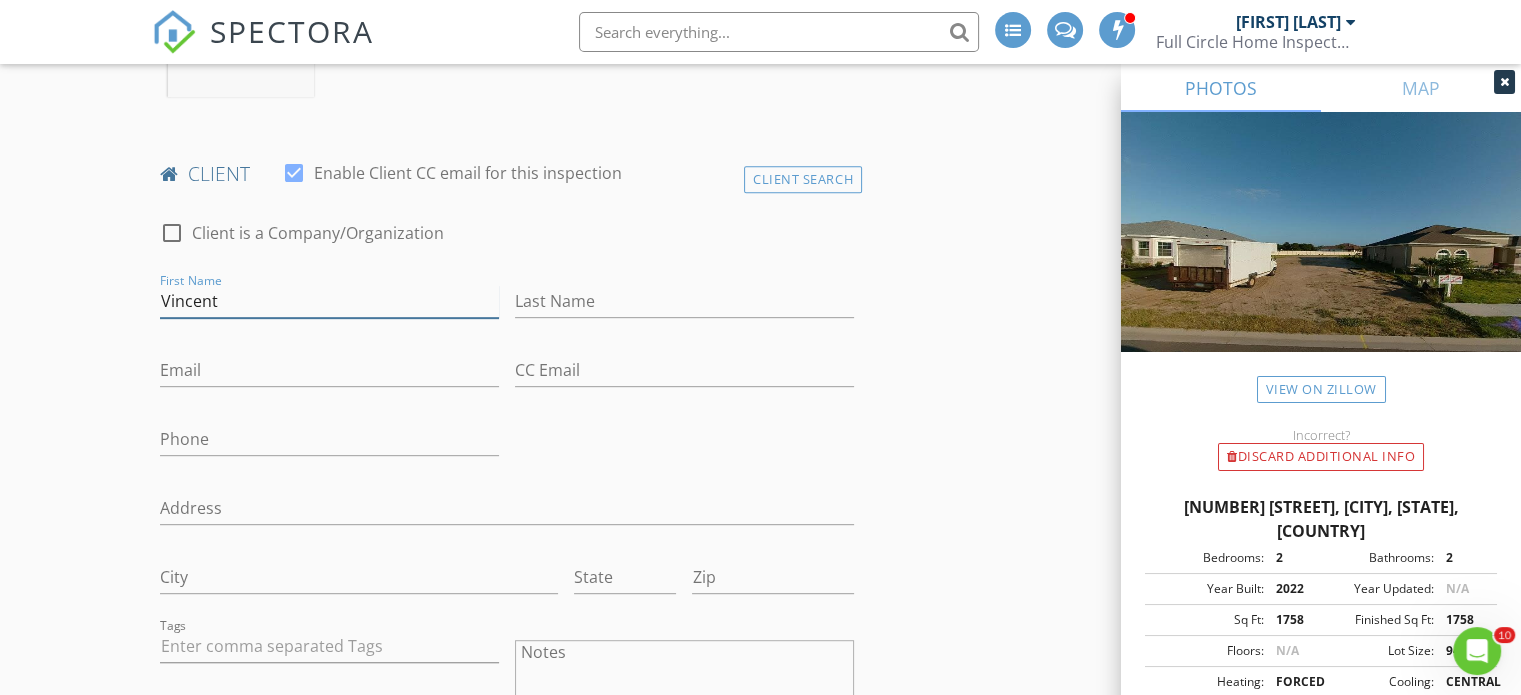 type on "Vincent" 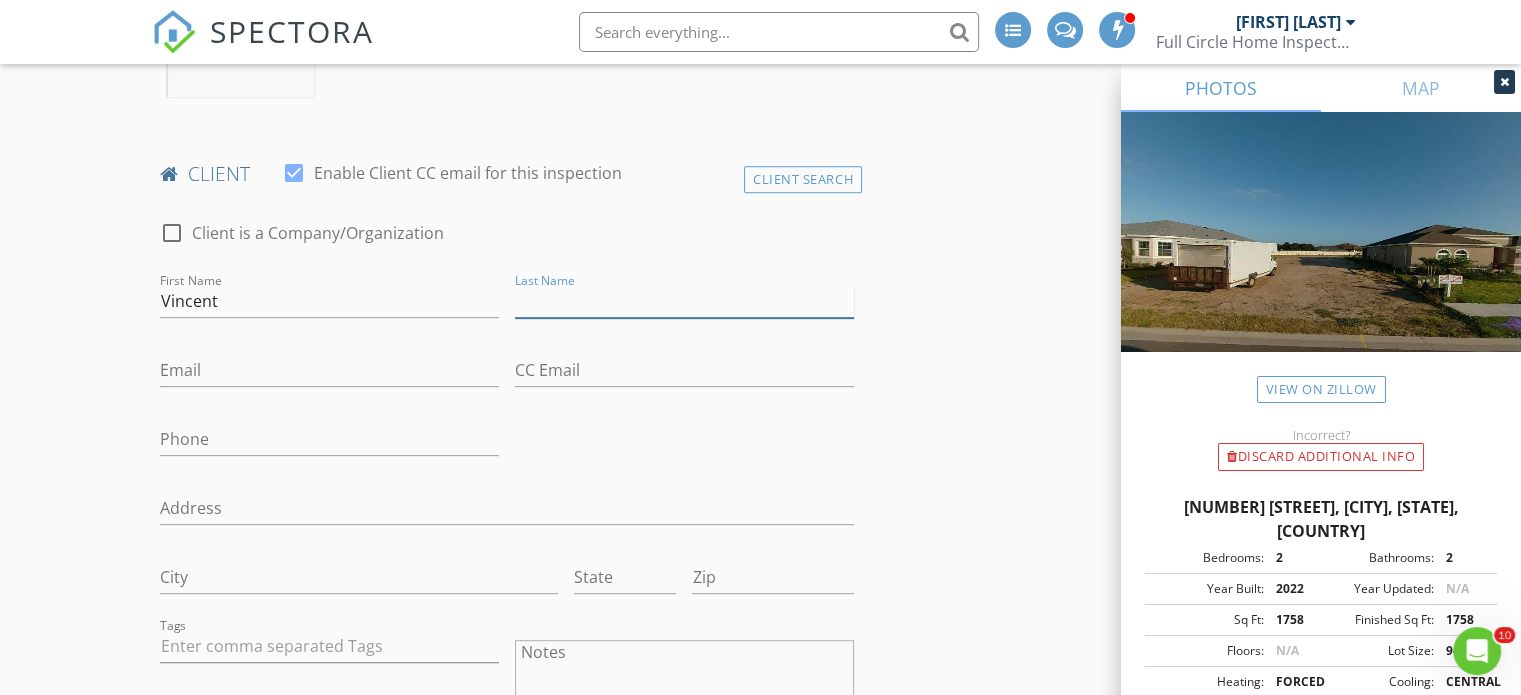 click on "Last Name" at bounding box center [684, 301] 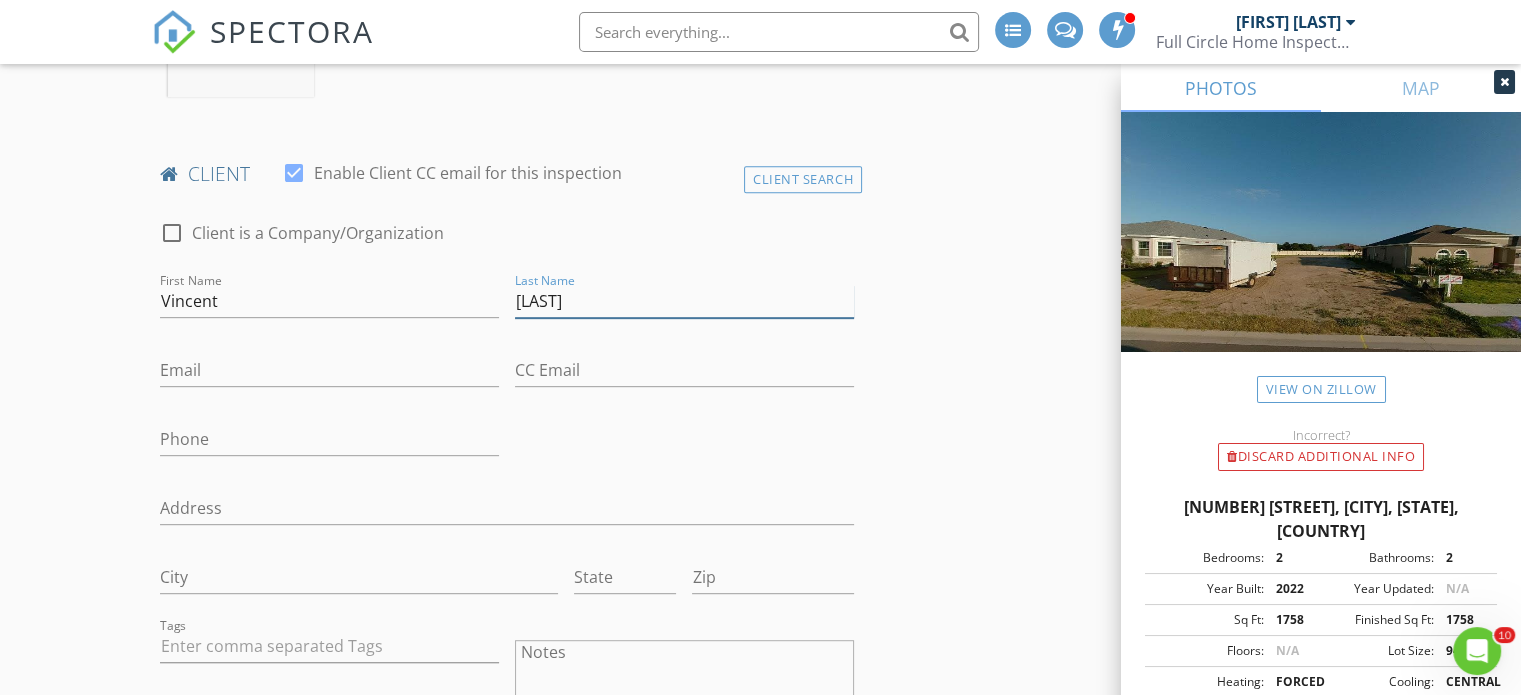 type on "[LAST]" 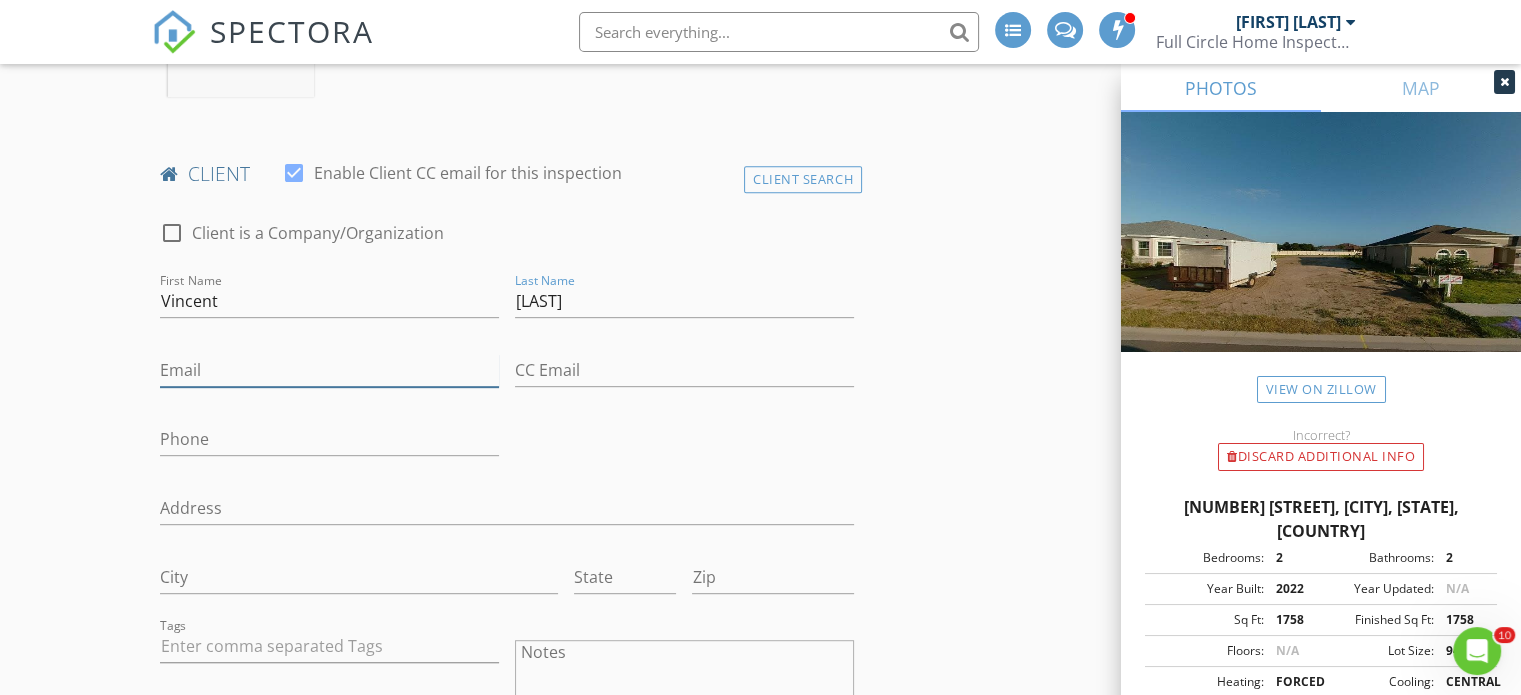 click on "Email" at bounding box center [329, 370] 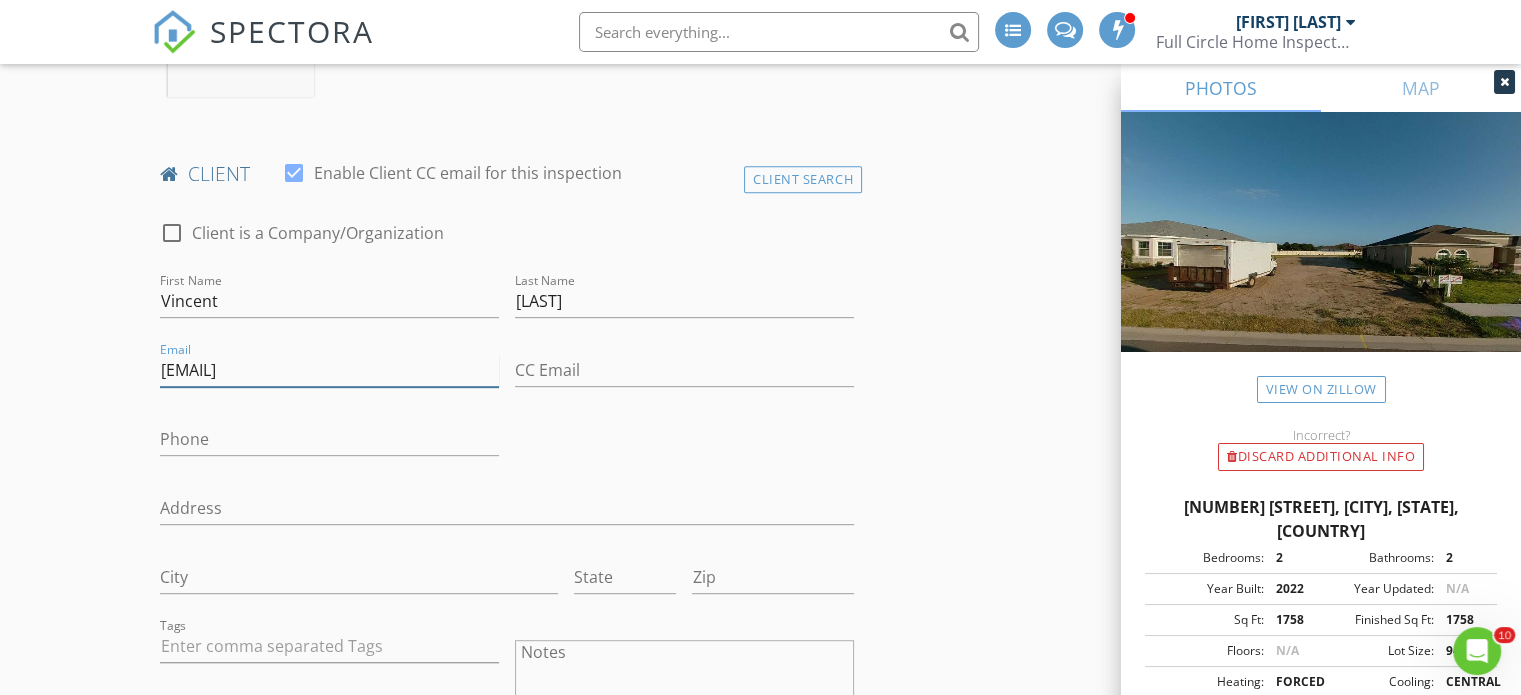 type on "[EMAIL]" 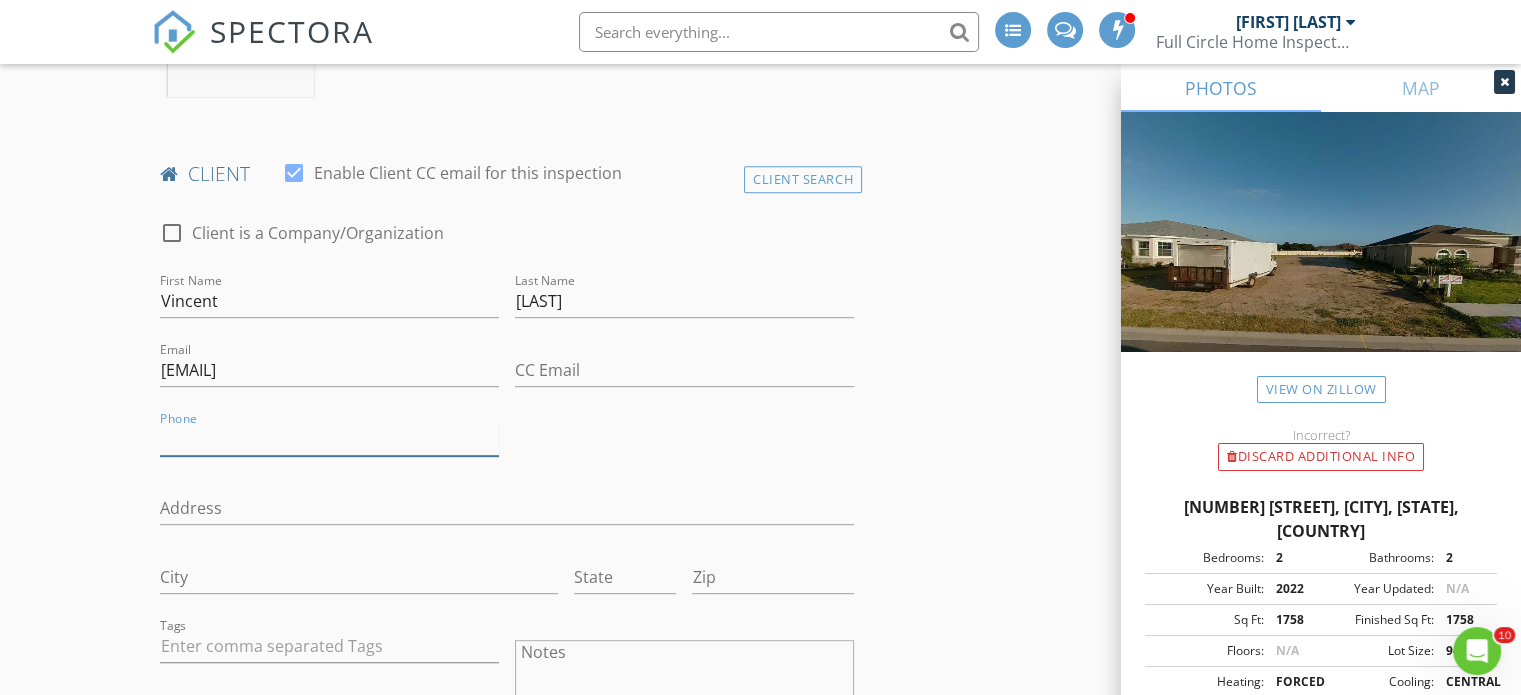 click on "Phone" at bounding box center [329, 439] 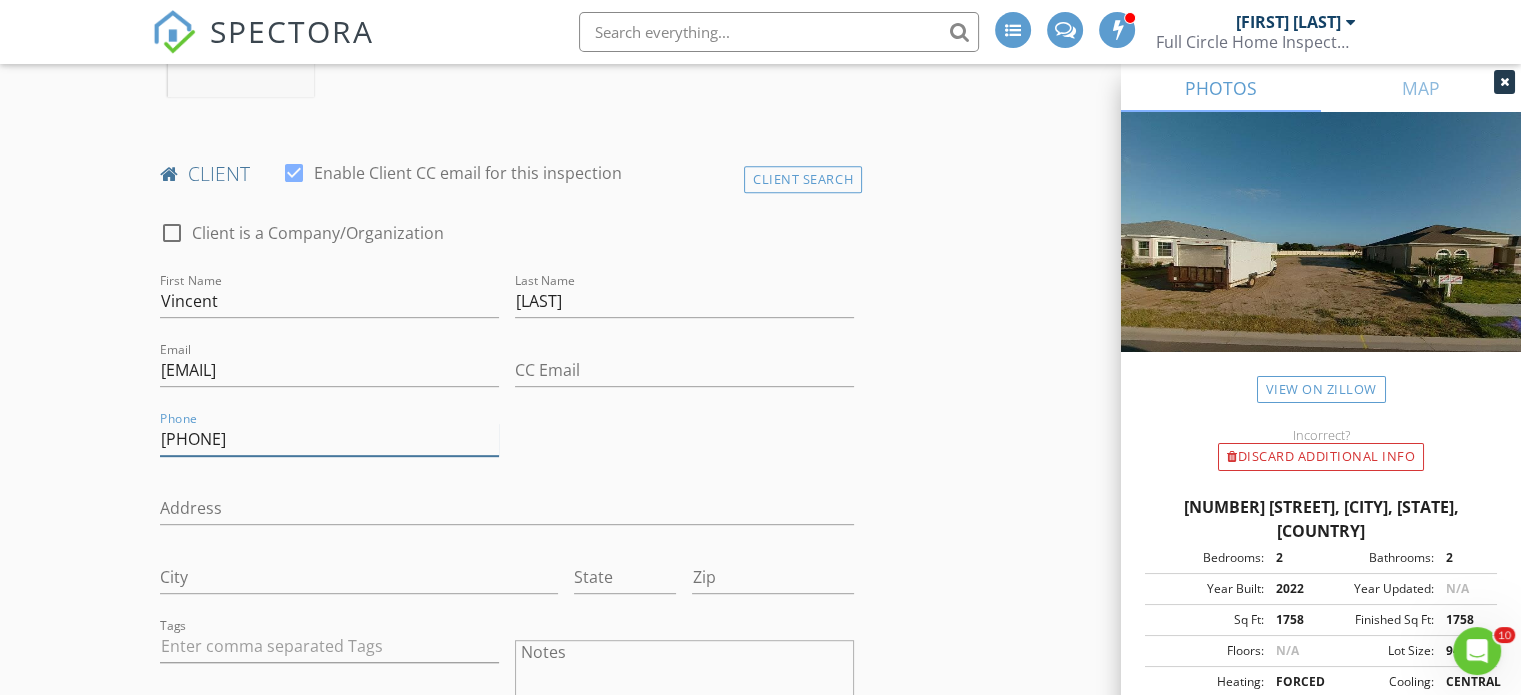 type on "[PHONE]" 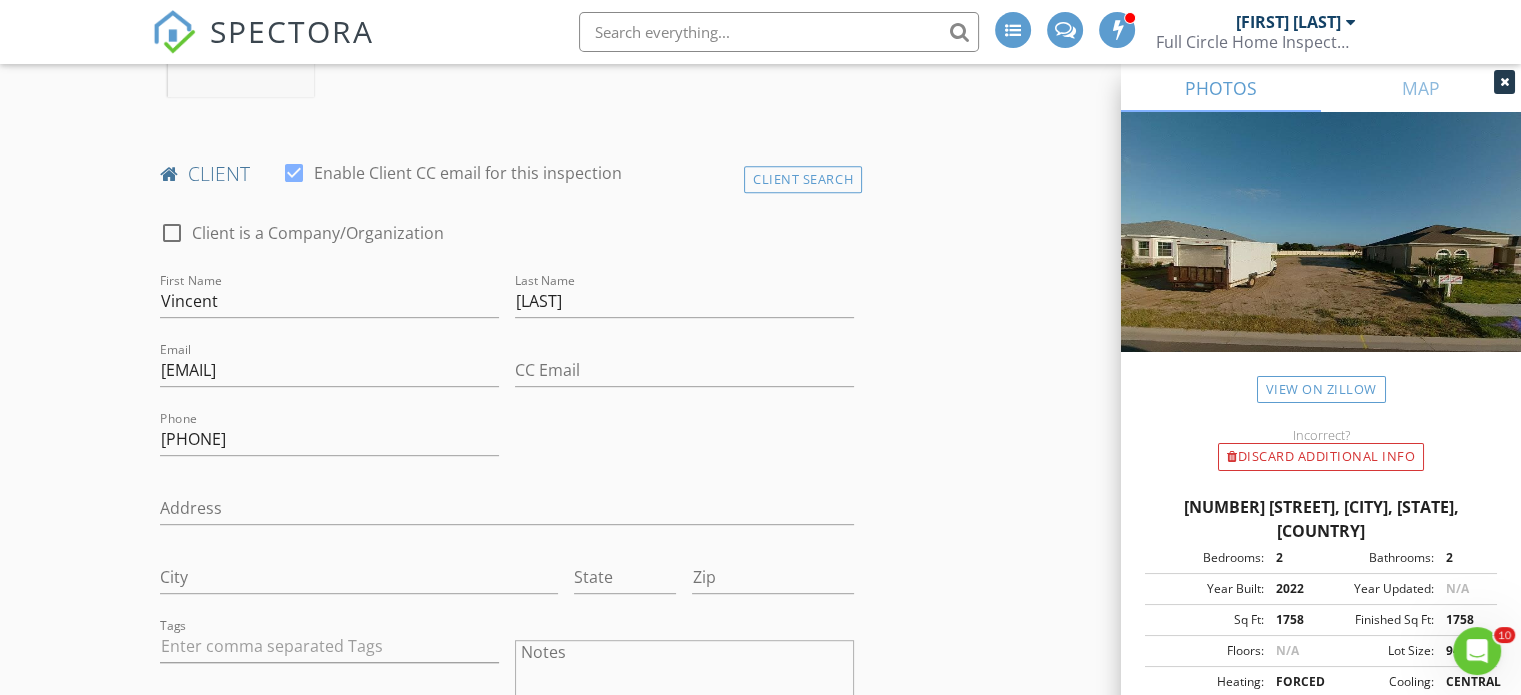 click on "New Inspection
INSPECTOR(S)
check_box_outline_blank   Jim Reynolds     check_box   Taylor Reynolds   PRIMARY   check_box_outline_blank   Alex Bruhl     Taylor Reynolds arrow_drop_down   check_box_outline_blank Taylor Reynolds specifically requested
Date/Time
08/05/2025 11:30 AM
Location
Address Search       Address 2174 [STREET_NAME]   Unit   City [CITY]   State [STATE]   Zip 32757   County Lake     Square Feet 1758   Year Built 2022   Foundation arrow_drop_down     Taylor Reynolds     27.6 miles     (an hour)
client
check_box Enable Client CC email for this inspection   Client Search     check_box_outline_blank Client is a Company/Organization     First Name Vincent   Last Name Wessling   Email vwessling@example.com   CC Email   Phone [PHONE]   Address   City   State   Zip     Tags         Notes   Private Notes          check_box_outline_blank" at bounding box center (760, 1284) 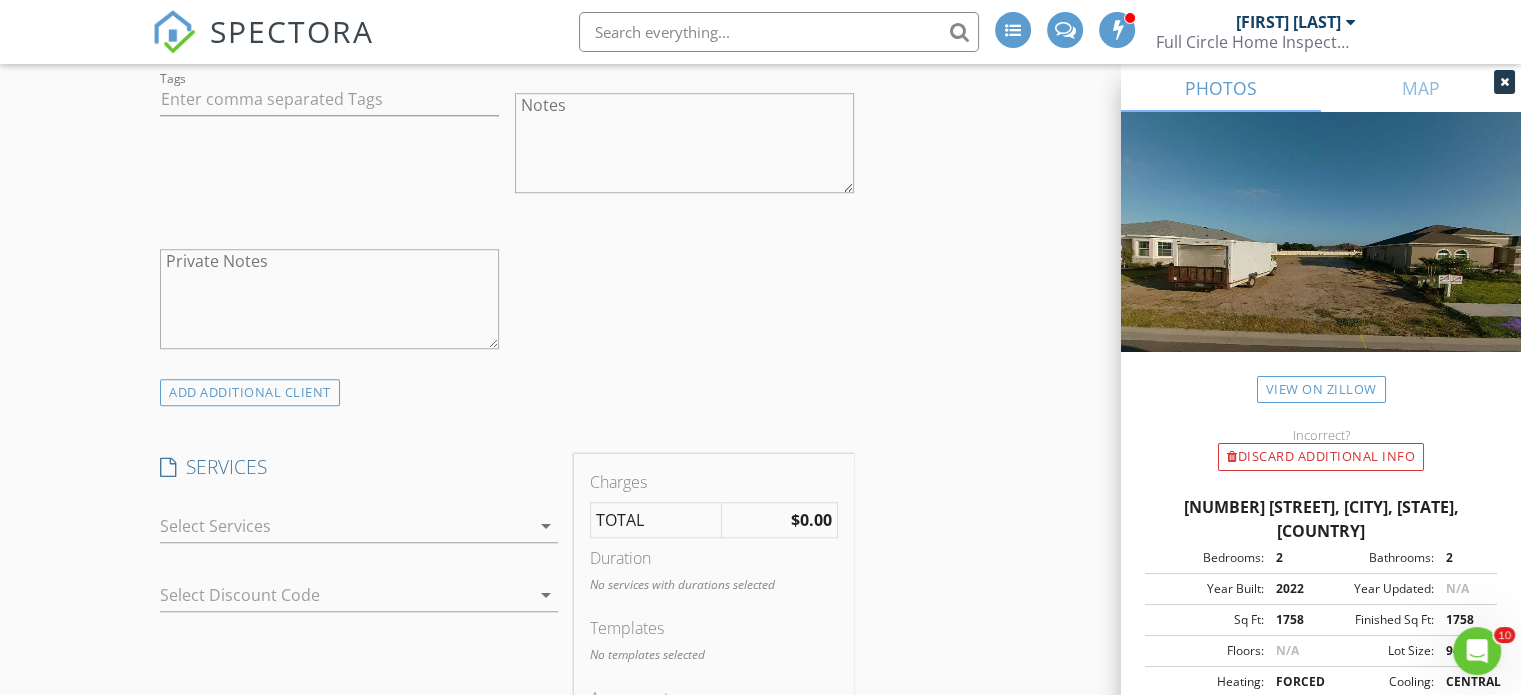 scroll, scrollTop: 1554, scrollLeft: 0, axis: vertical 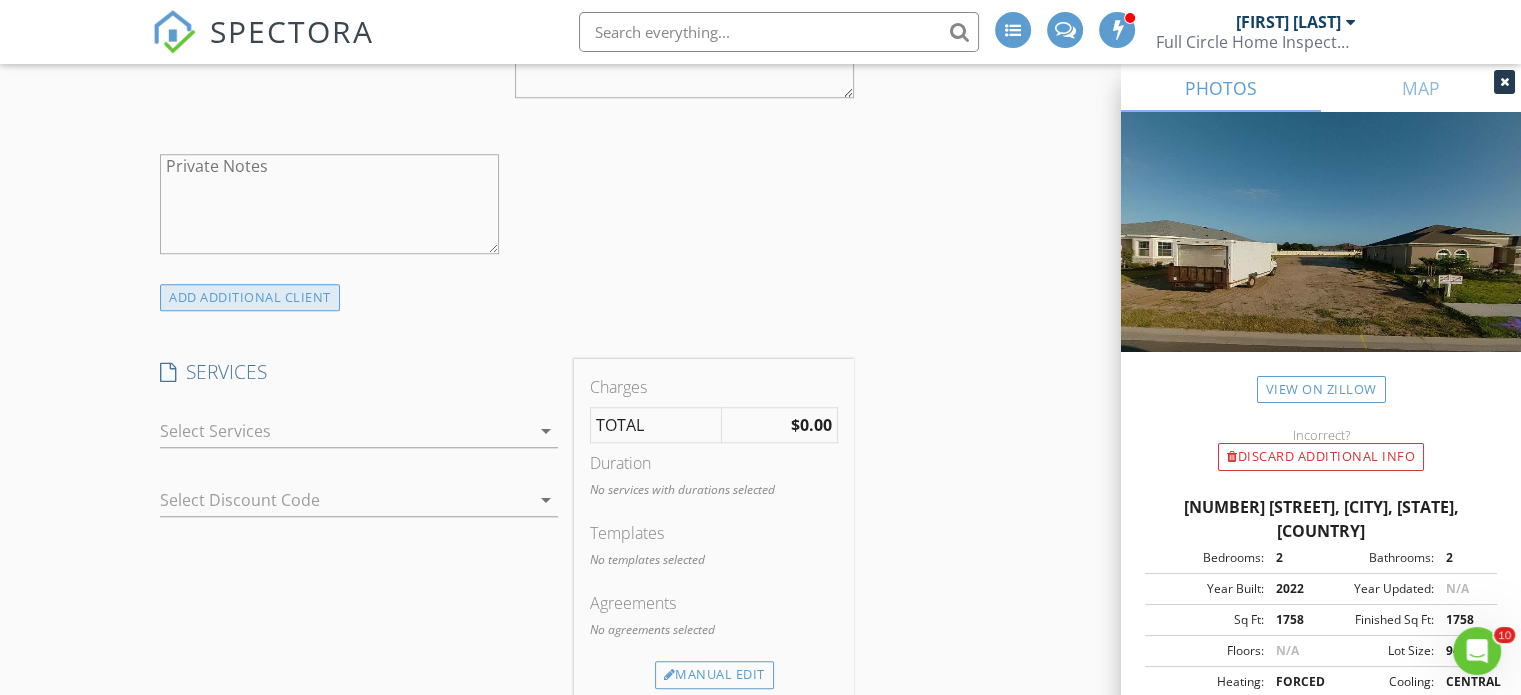 click on "ADD ADDITIONAL client" at bounding box center [250, 297] 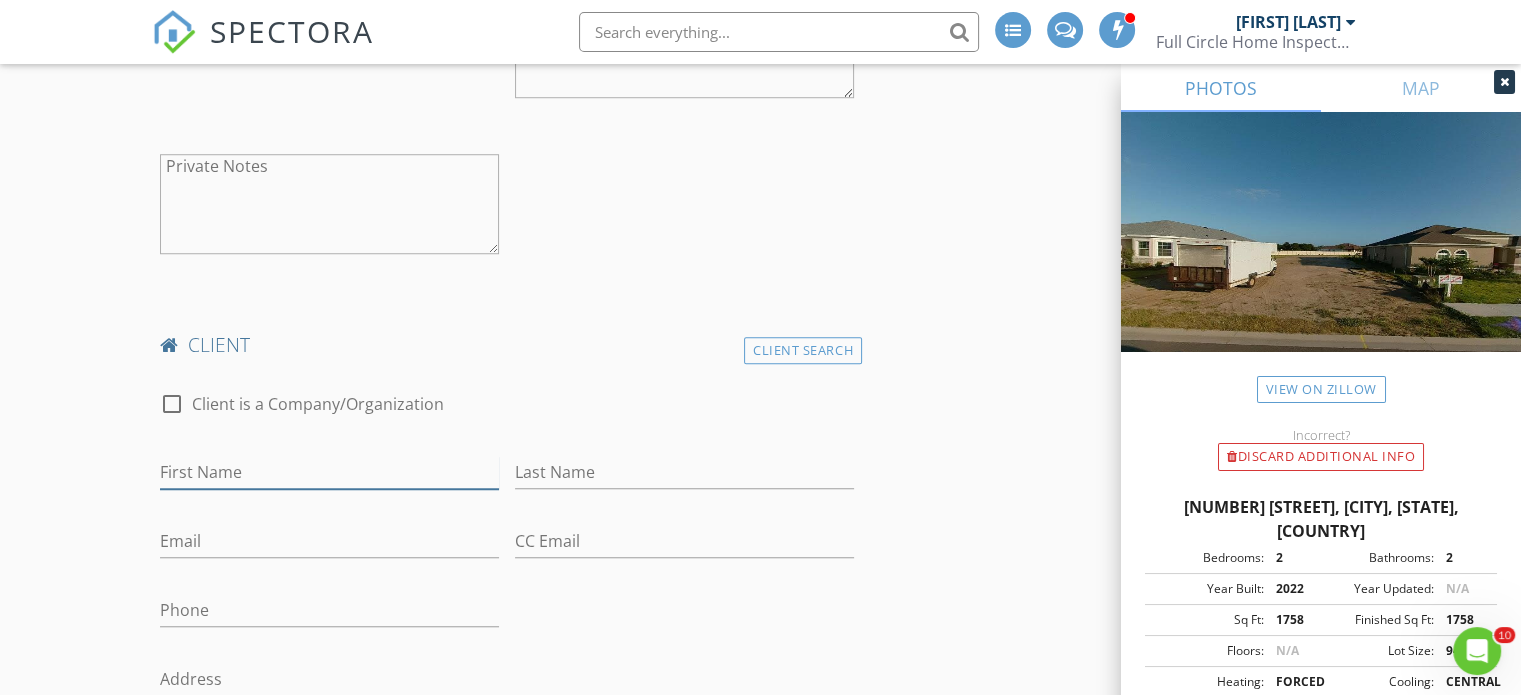 click on "First Name" at bounding box center [329, 472] 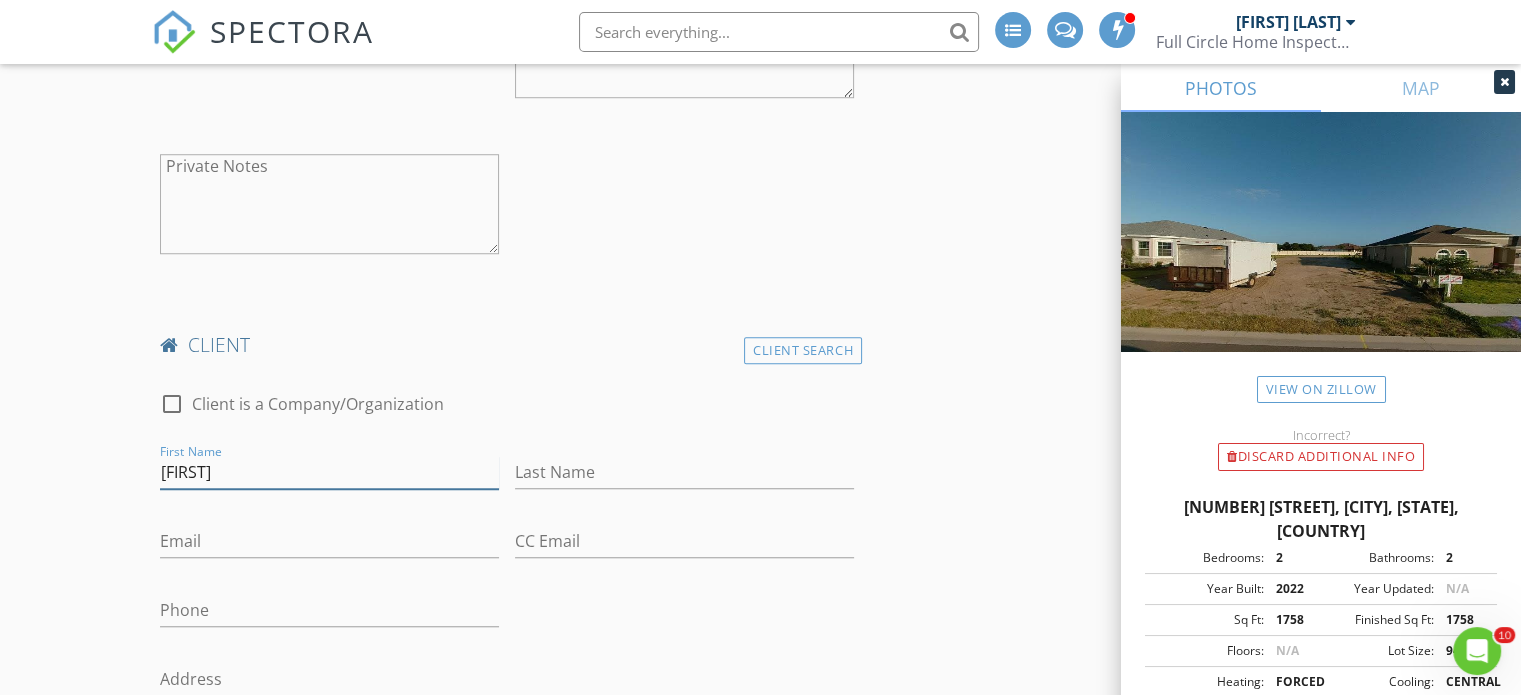 type on "[FIRST]" 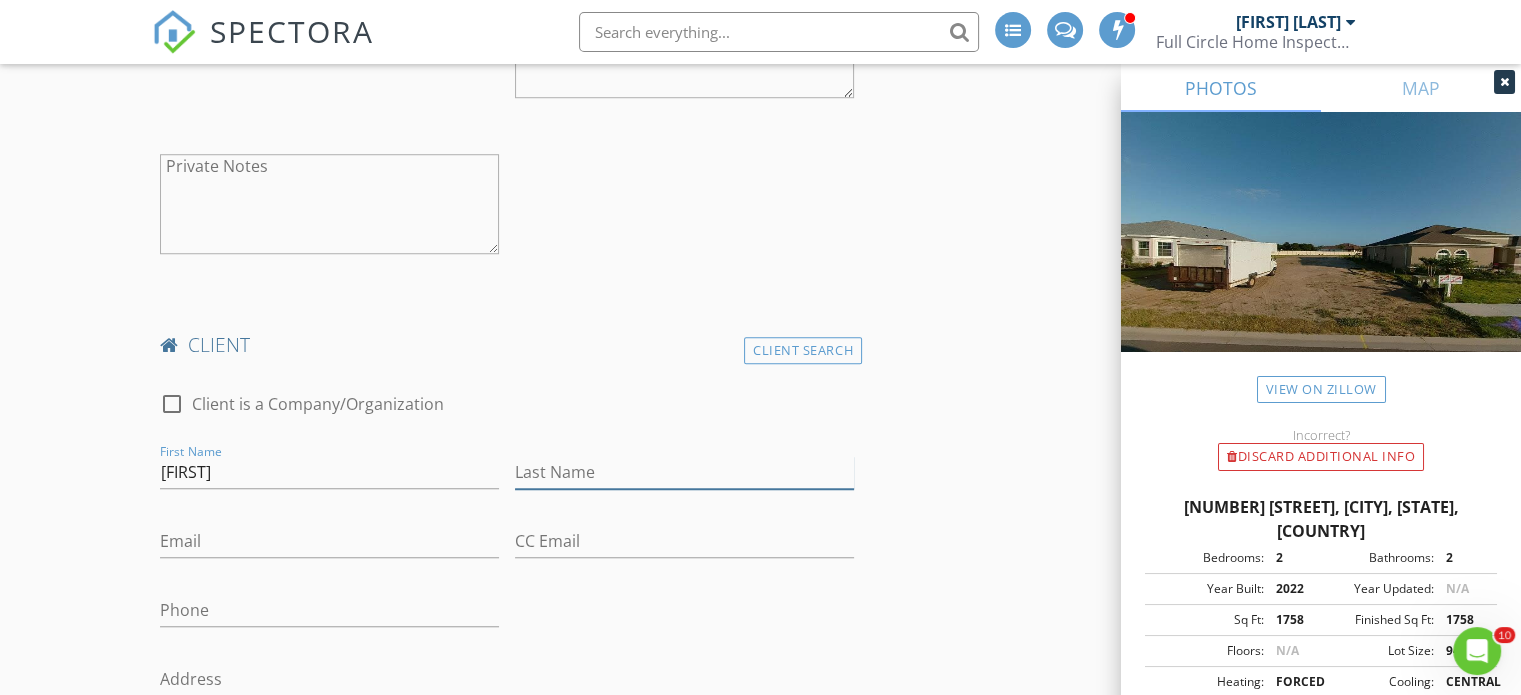 click on "Last Name" at bounding box center (684, 472) 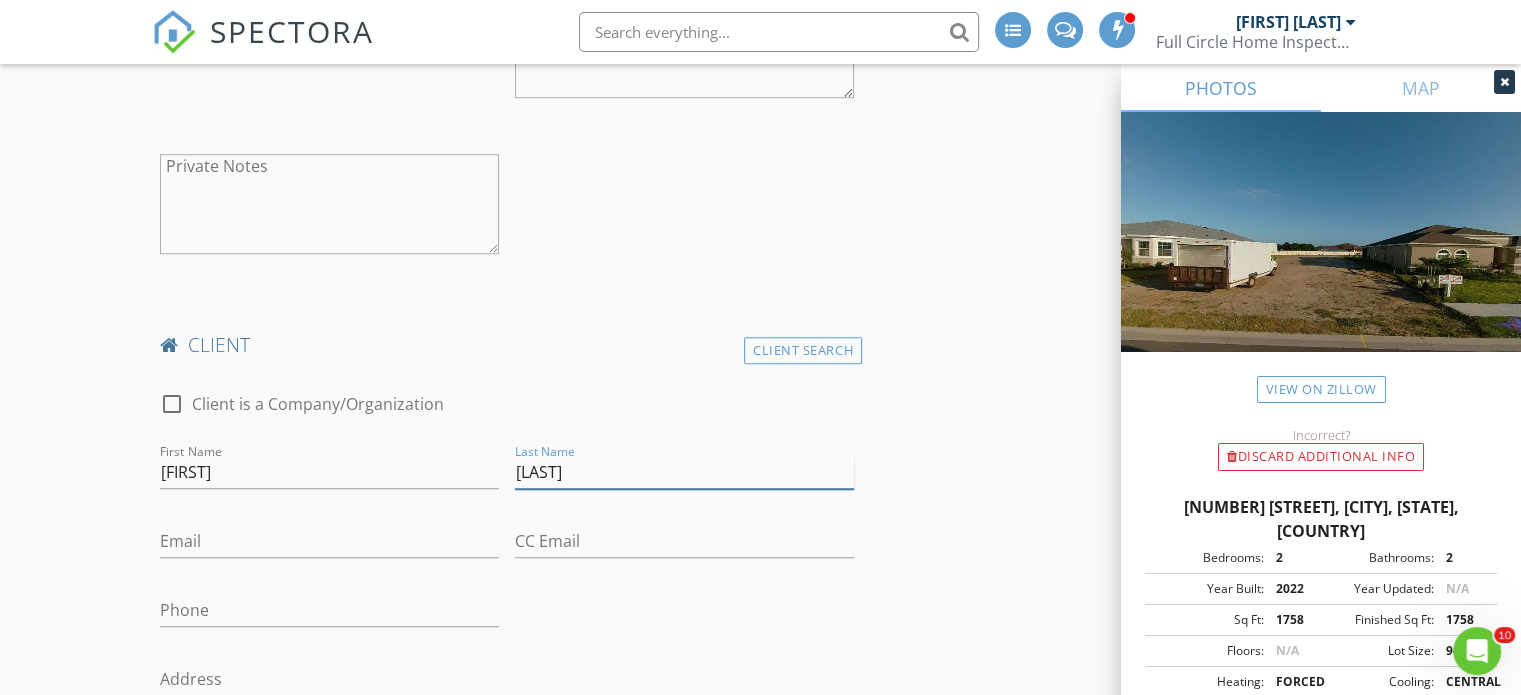 type on "[LAST]" 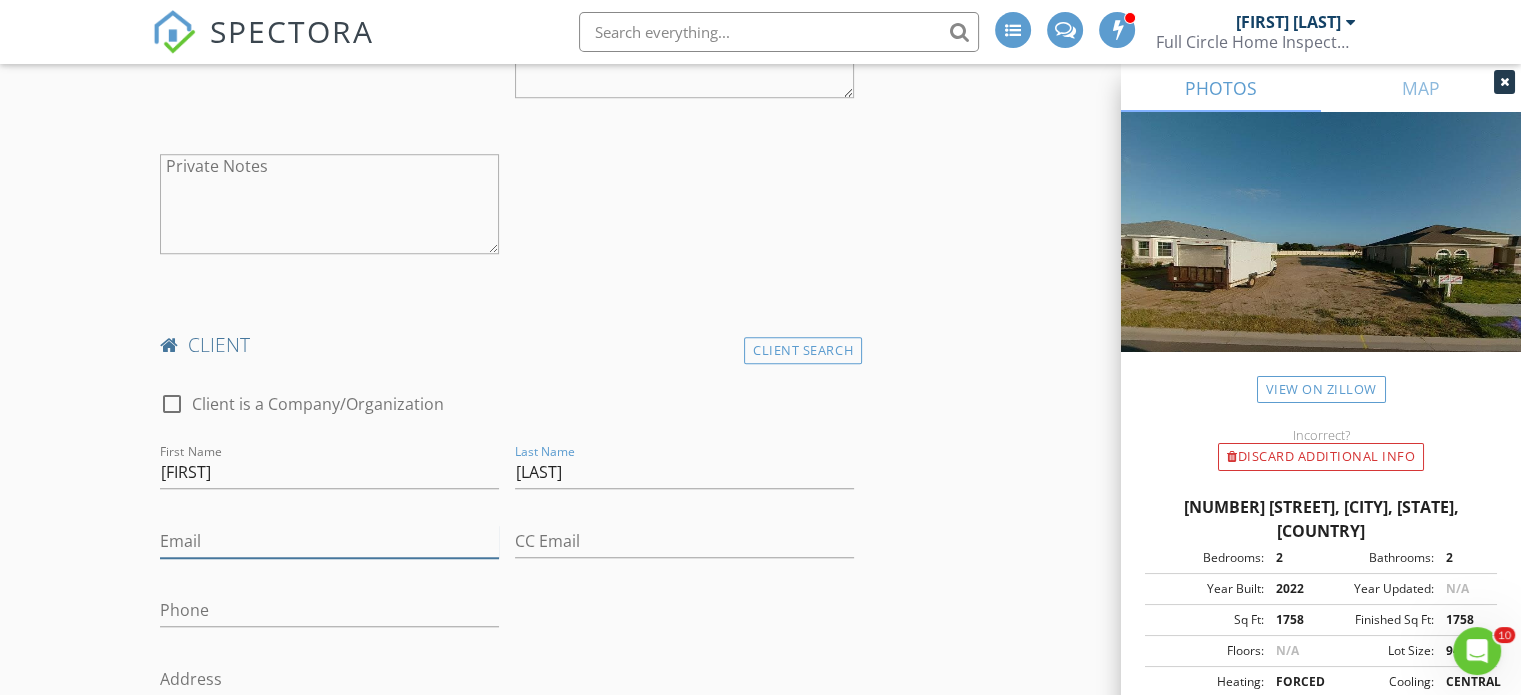 click on "Email" at bounding box center [329, 541] 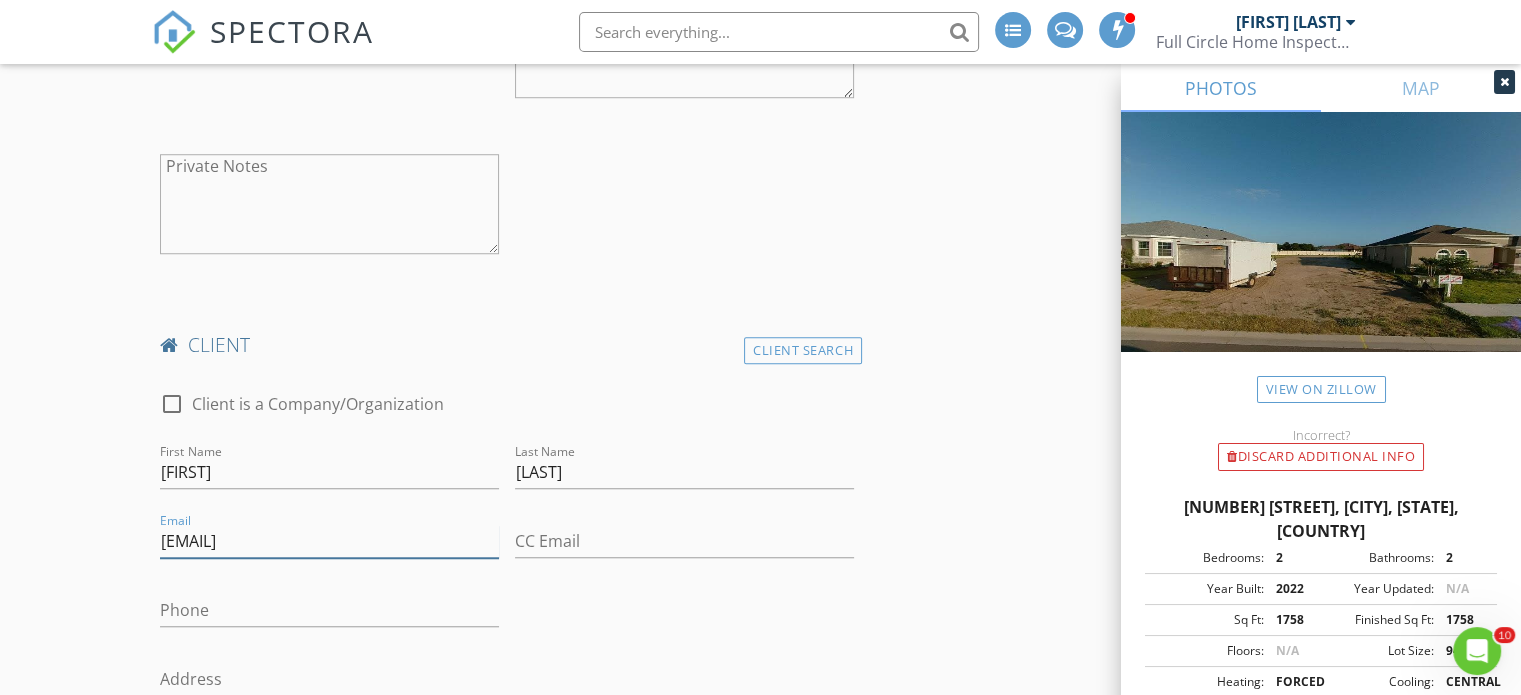 type on "[EMAIL]" 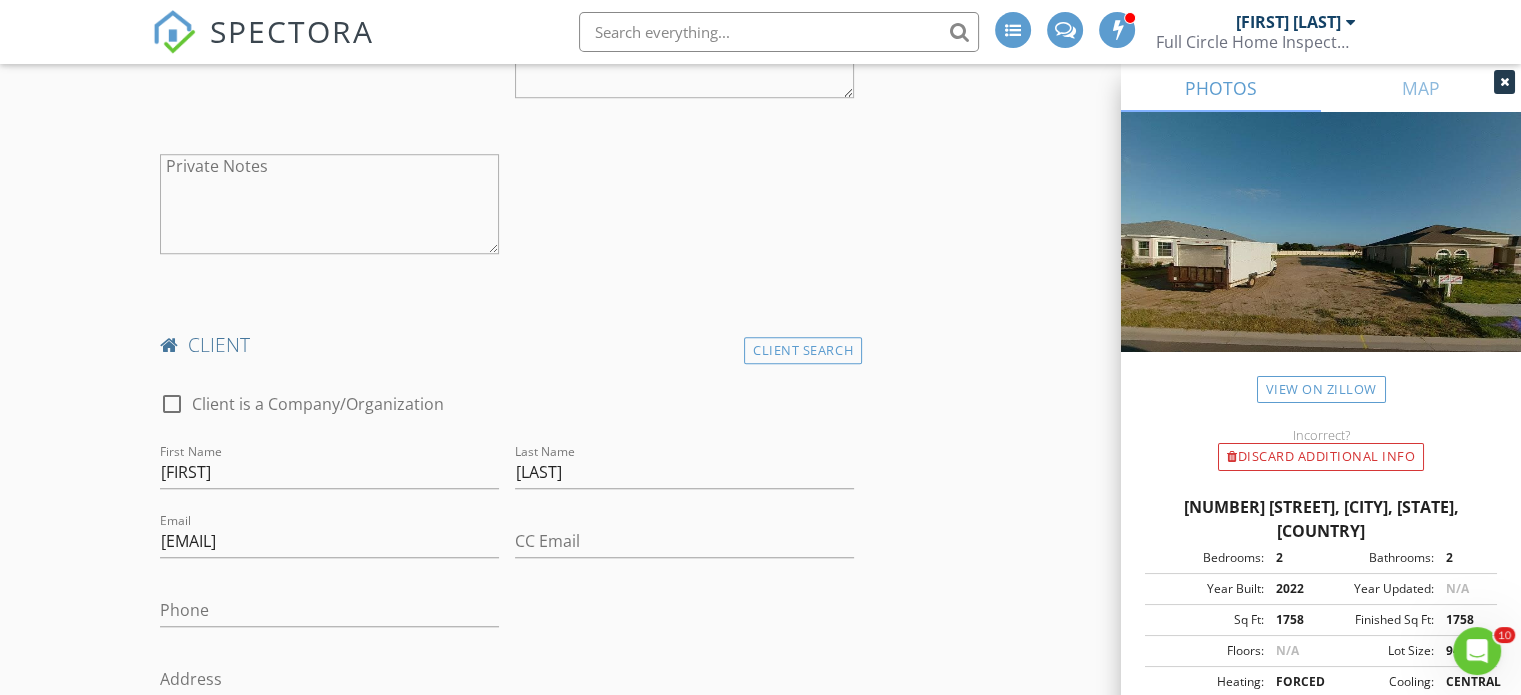 click on "New Inspection
INSPECTOR(S)
check_box_outline_blank   Jim Reynolds     check_box   Taylor Reynolds   PRIMARY   check_box_outline_blank   Alex Bruhl     Taylor Reynolds arrow_drop_down   check_box_outline_blank Taylor Reynolds specifically requested
Date/Time
08/05/2025 11:30 AM
Location
Address Search       Address 2174 [STREET_NAME]   Unit   City [CITY]   State [STATE]   Zip 32757   County Lake     Square Feet 1758   Year Built 2022   Foundation arrow_drop_down     Taylor Reynolds     27.6 miles     (an hour)
client
check_box Enable Client CC email for this inspection   Client Search     check_box_outline_blank Client is a Company/Organization     First Name Vincent   Last Name Wessling   Email vwessling@example.com   CC Email   Phone [PHONE]   Address   City   State   Zip     Tags         Notes   Private Notes       Client Search         Louise" at bounding box center [760, 1049] 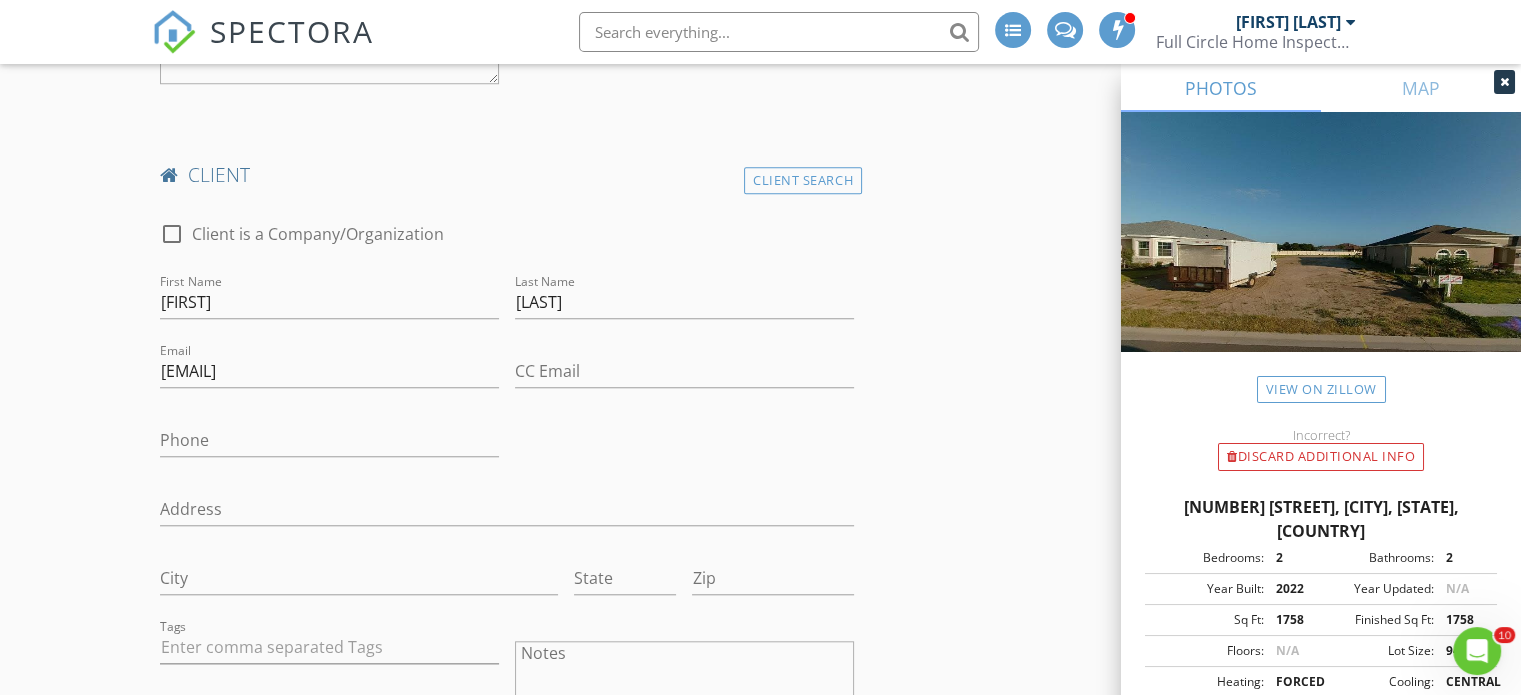 scroll, scrollTop: 1810, scrollLeft: 0, axis: vertical 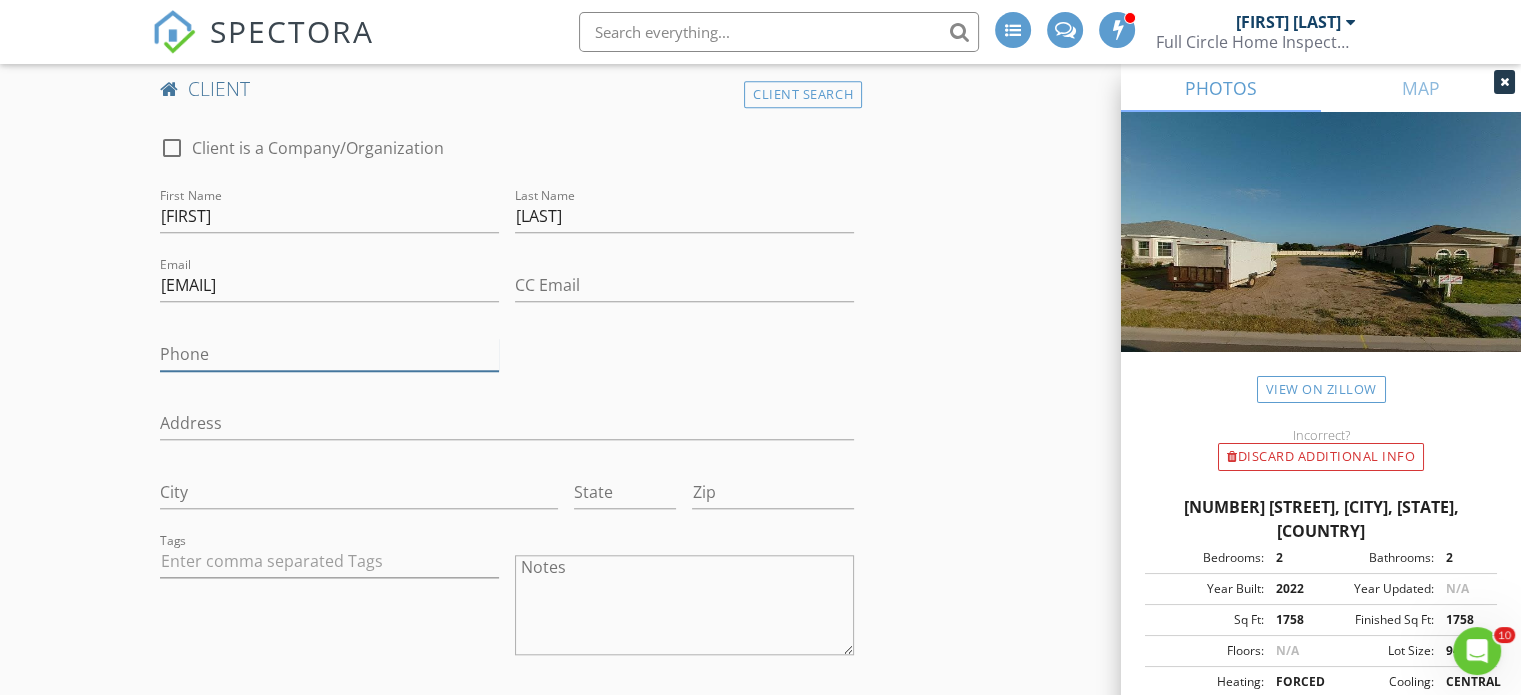 click on "Phone" at bounding box center (329, 354) 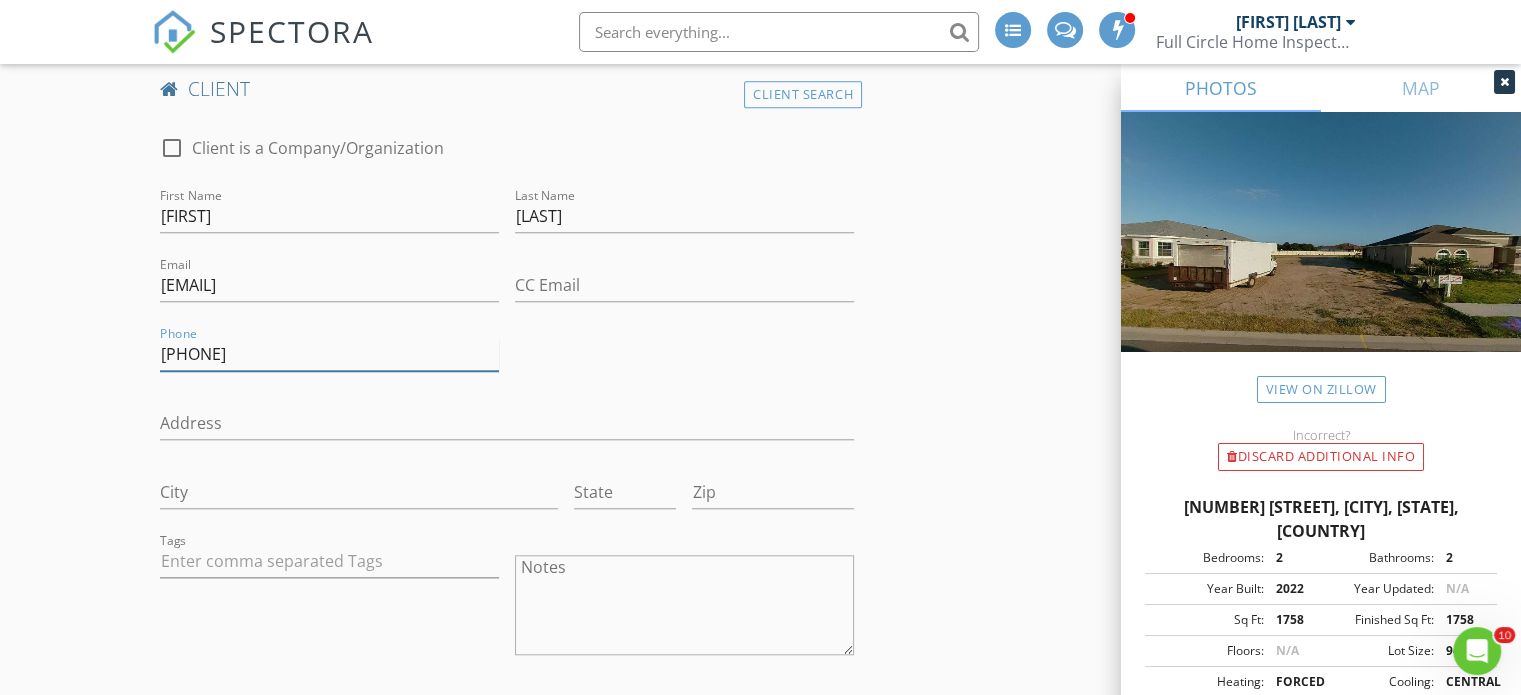 type on "[PHONE]" 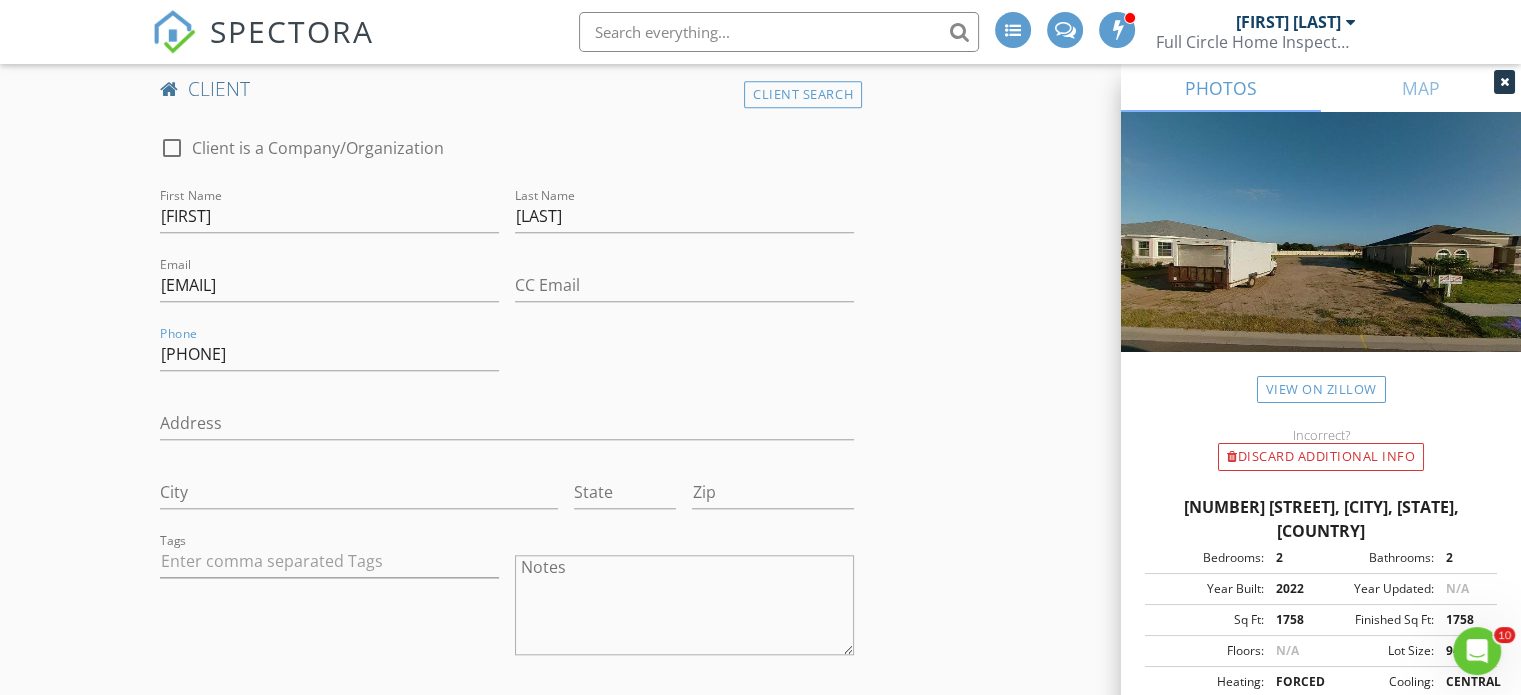 click on "New Inspection
INSPECTOR(S)
check_box_outline_blank   Jim Reynolds     check_box   Taylor Reynolds   PRIMARY   check_box_outline_blank   Alex Bruhl     Taylor Reynolds arrow_drop_down   check_box_outline_blank Taylor Reynolds specifically requested
Date/Time
08/05/2025 11:30 AM
Location
Address Search       Address 2174 [STREET_NAME]   Unit   City [CITY]   State [STATE]   Zip 32757   County Lake     Square Feet 1758   Year Built 2022   Foundation arrow_drop_down     Taylor Reynolds     27.6 miles     (an hour)
client
check_box Enable Client CC email for this inspection   Client Search     check_box_outline_blank Client is a Company/Organization     First Name Vincent   Last Name Wessling   Email vwessling@example.com   CC Email   Phone [PHONE]   Address   City   State   Zip     Tags         Notes   Private Notes       Client Search         Louise" at bounding box center (760, 793) 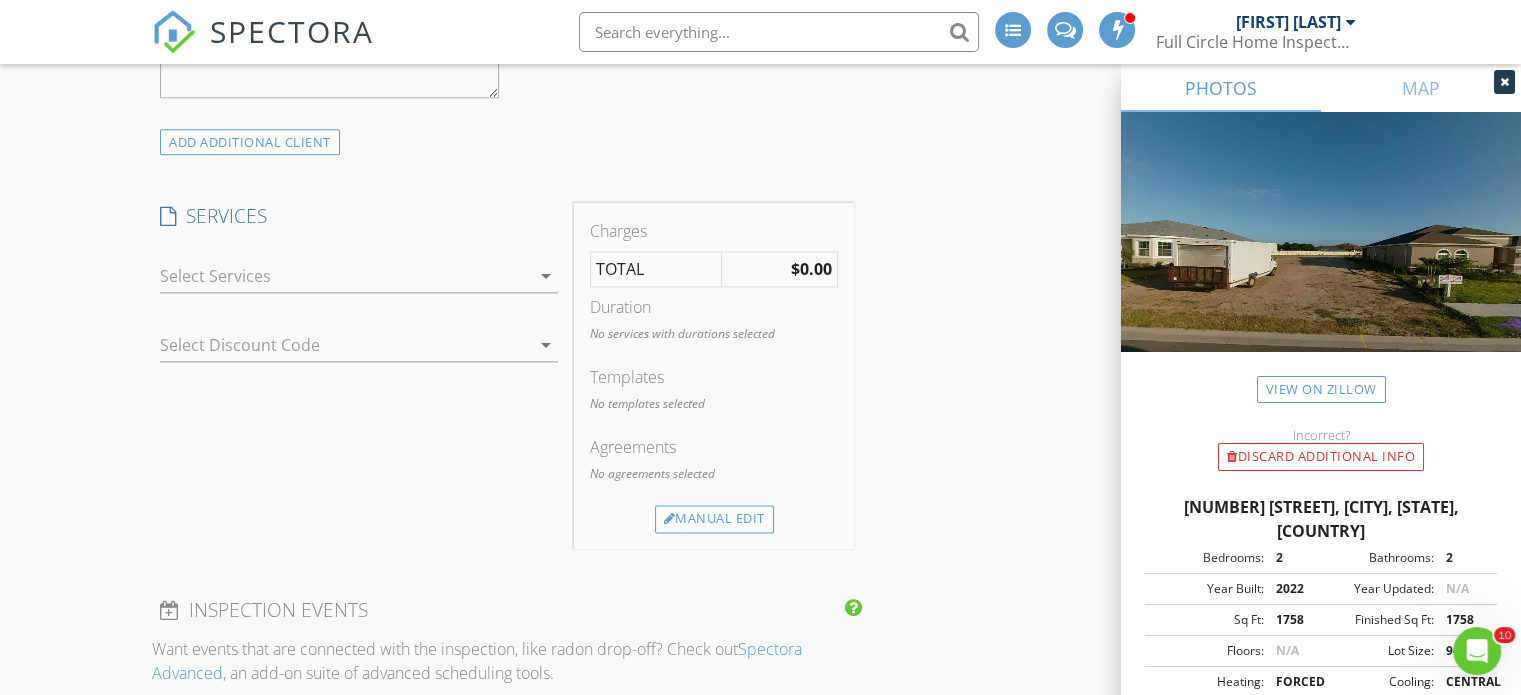 scroll, scrollTop: 2524, scrollLeft: 0, axis: vertical 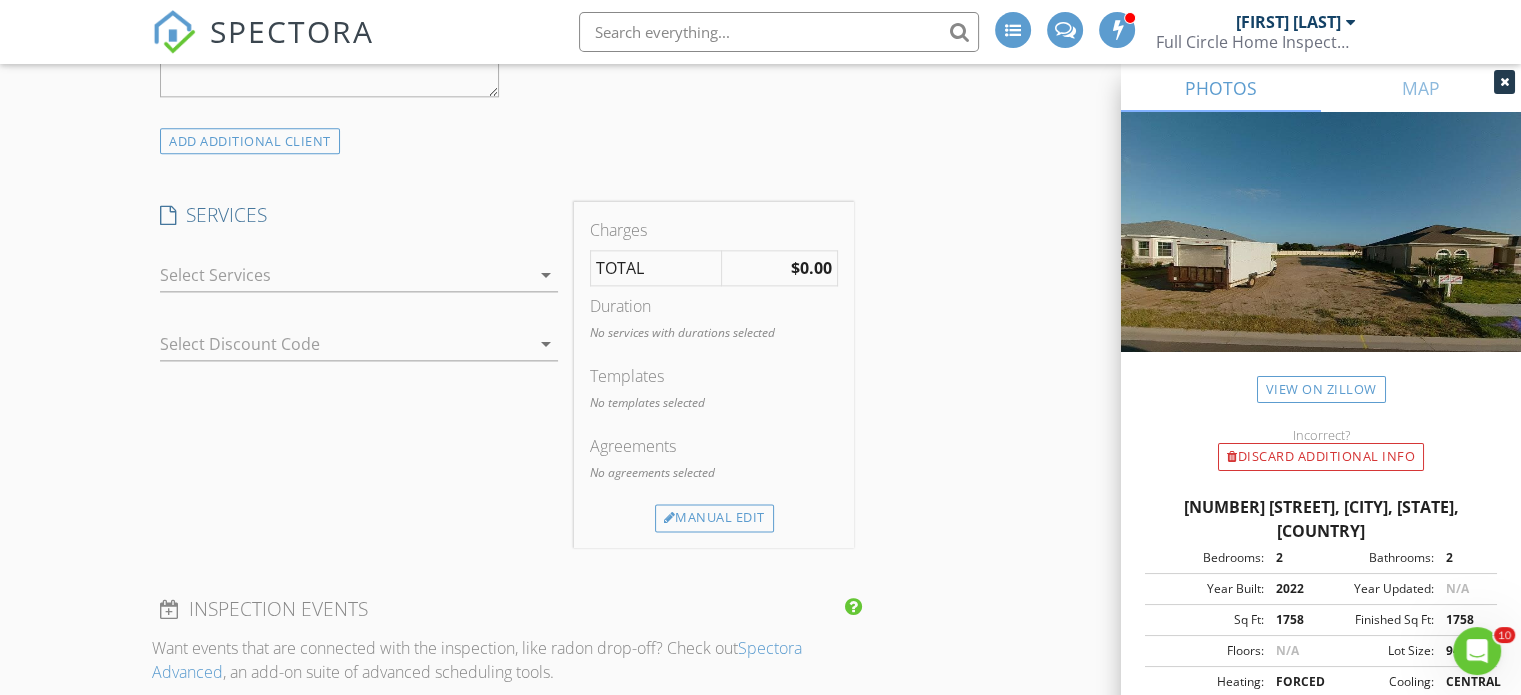 click on "arrow_drop_down" at bounding box center (546, 275) 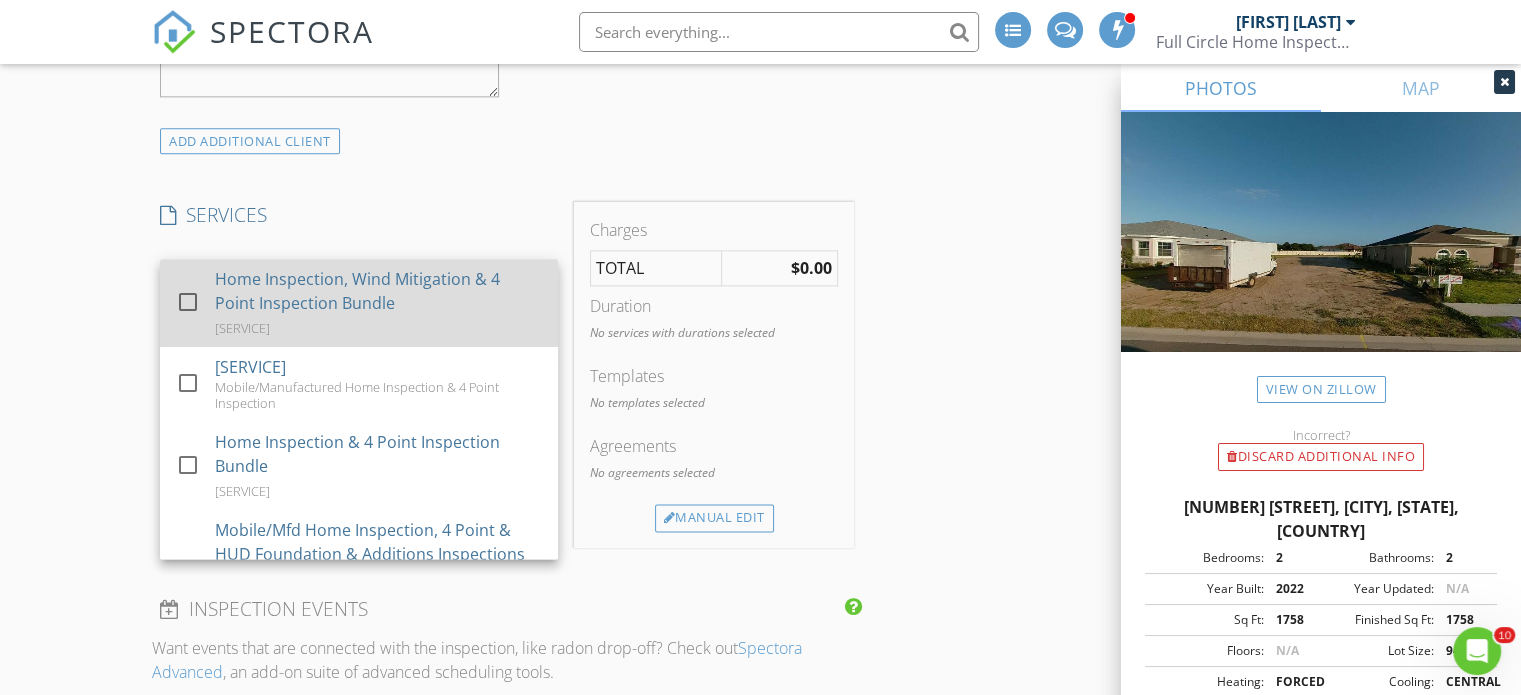 click at bounding box center [188, 301] 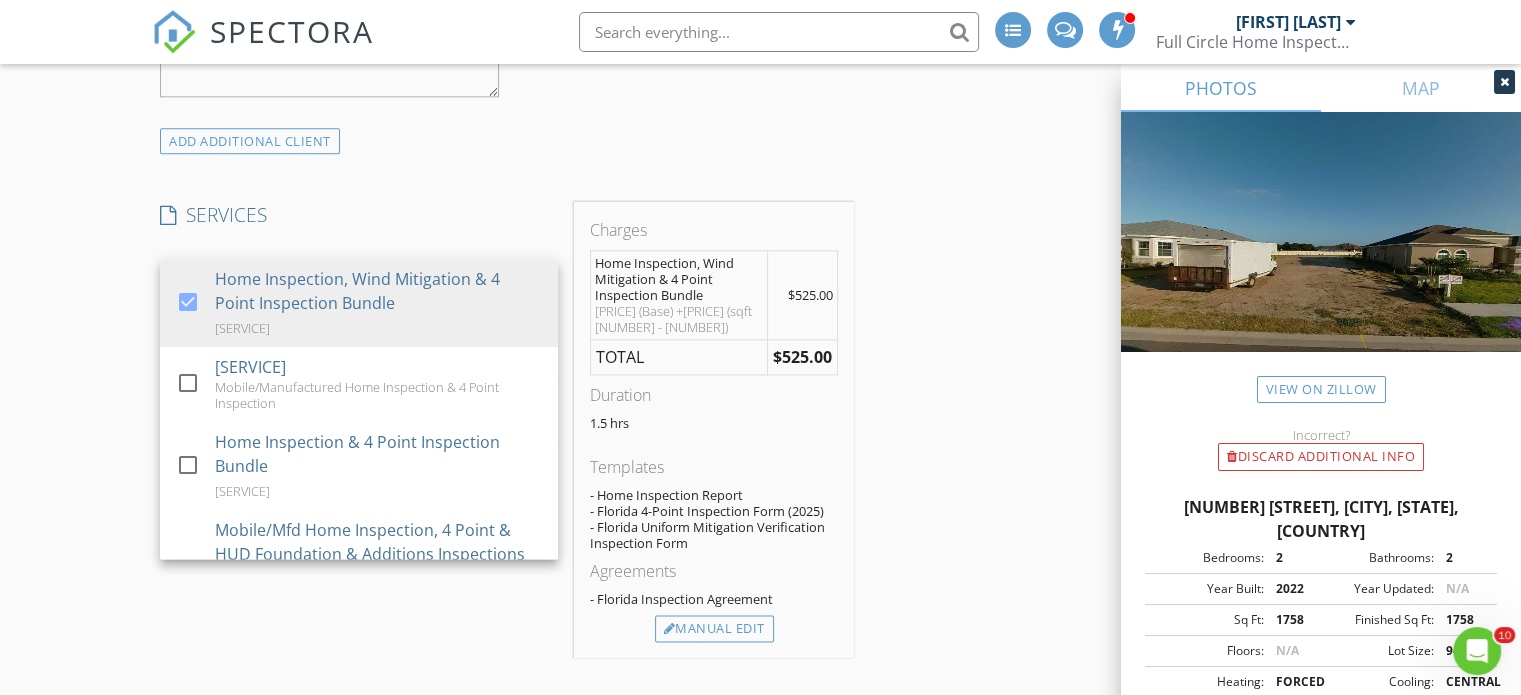 click on "INSPECTOR(S)
check_box_outline_blank   Jim Reynolds     check_box   Taylor Reynolds   PRIMARY   check_box_outline_blank   Alex Bruhl     Taylor Reynolds arrow_drop_down   check_box_outline_blank Taylor Reynolds specifically requested
Date/Time
08/05/2025 11:30 AM
Location
Address Search       Address 2174 [STREET_NAME]   Unit   City [CITY]   State [STATE]   Zip 32757   County Lake     Square Feet 1758   Year Built 2022   Foundation arrow_drop_down     Taylor Reynolds     27.6 miles     (an hour)
client
check_box Enable Client CC email for this inspection   Client Search     check_box_outline_blank Client is a Company/Organization     First Name Vincent   Last Name Wessling   Email vwessling@example.com   CC Email   Phone [PHONE]   Address   City   State   Zip     Tags         Notes   Private Notes          check_box_outline_blank" at bounding box center [760, 168] 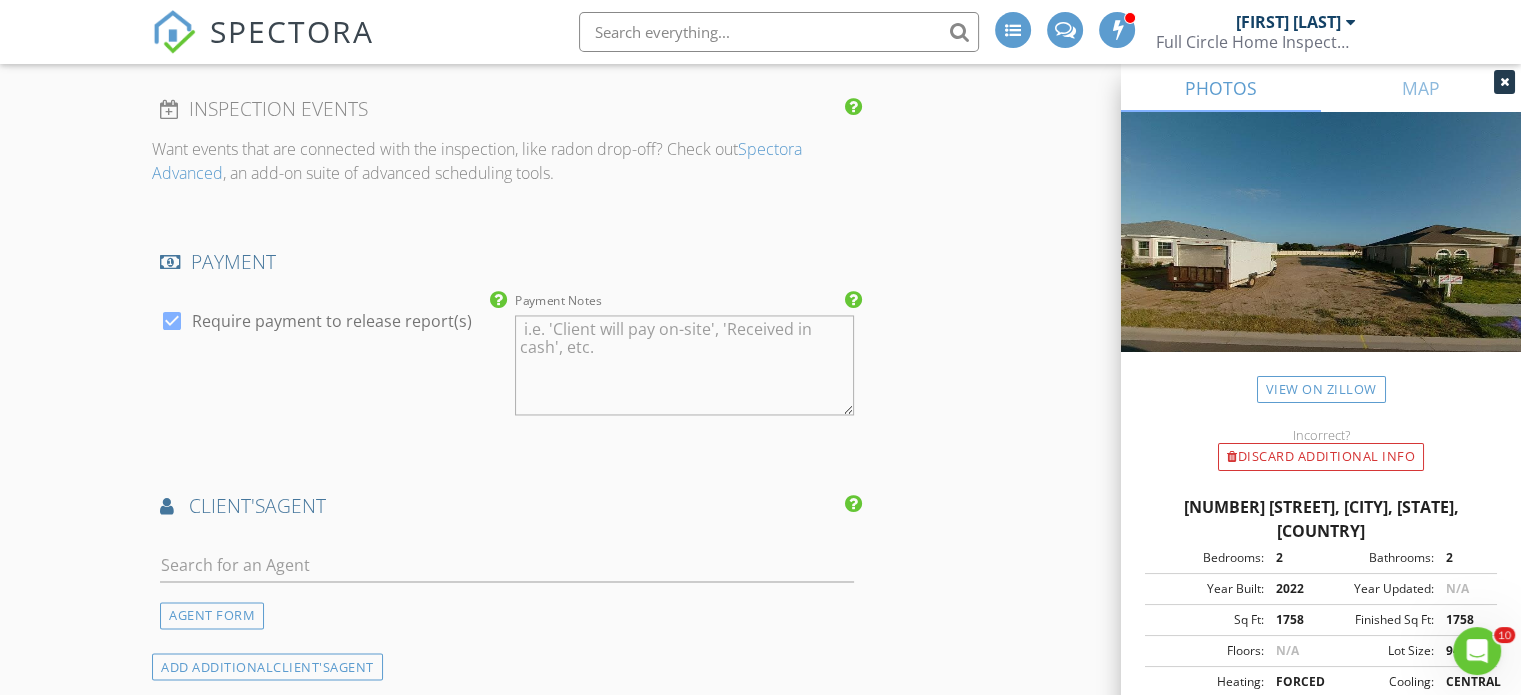 scroll, scrollTop: 3236, scrollLeft: 0, axis: vertical 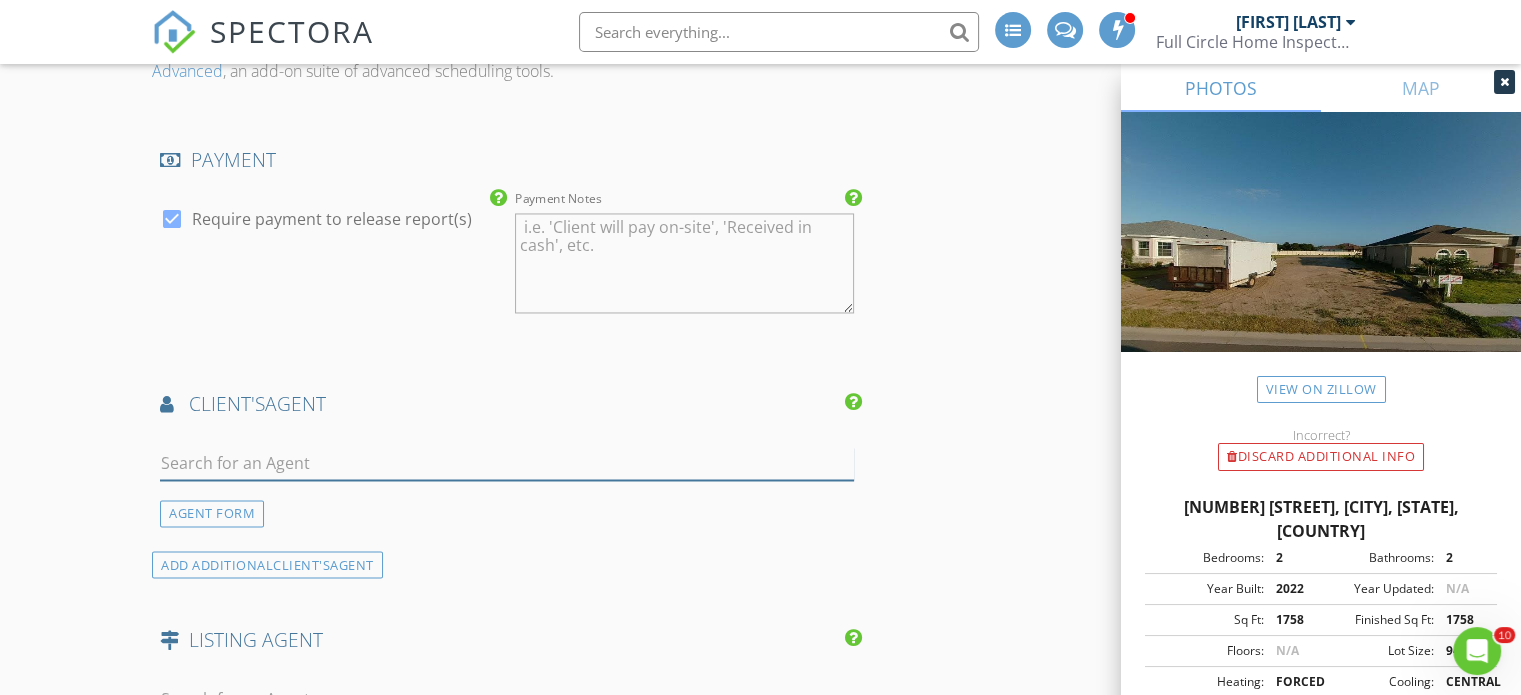 click at bounding box center [507, 463] 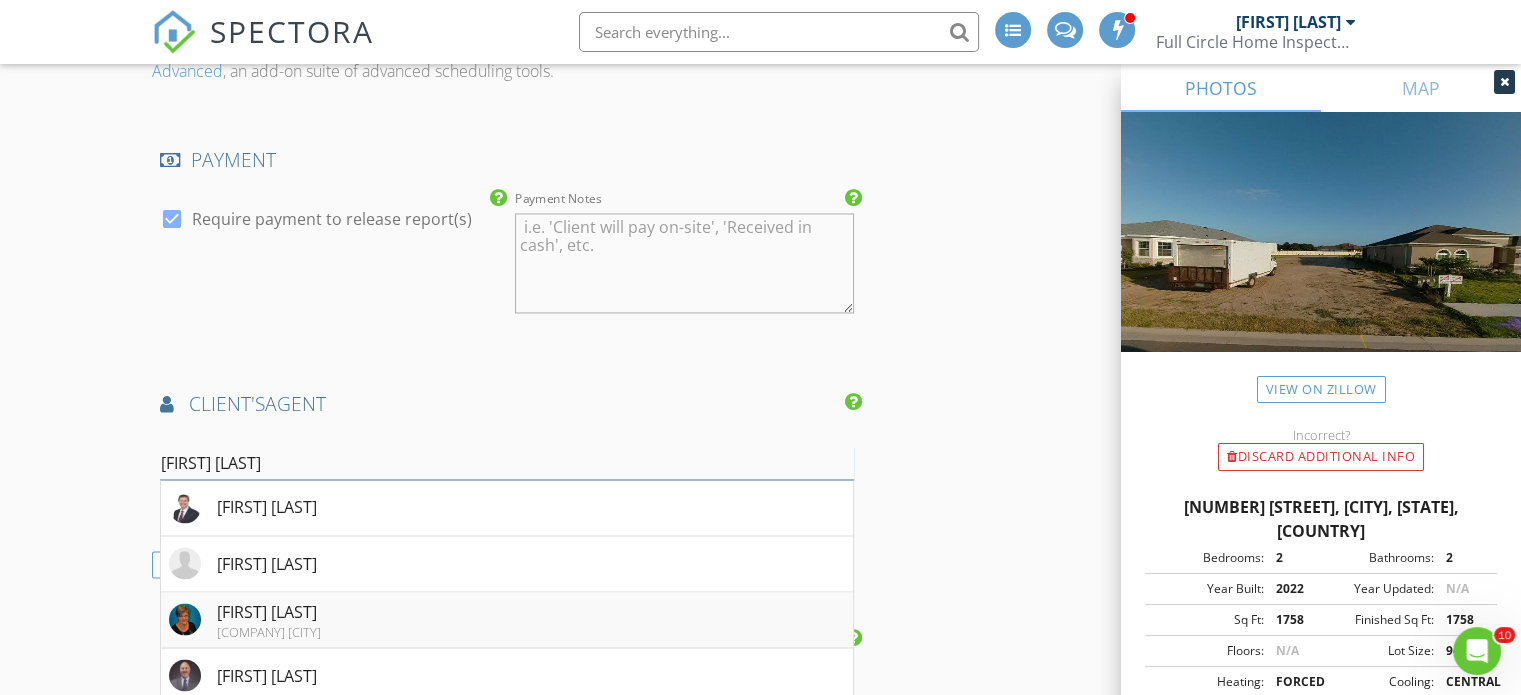 type on "[FIRST] [LAST]" 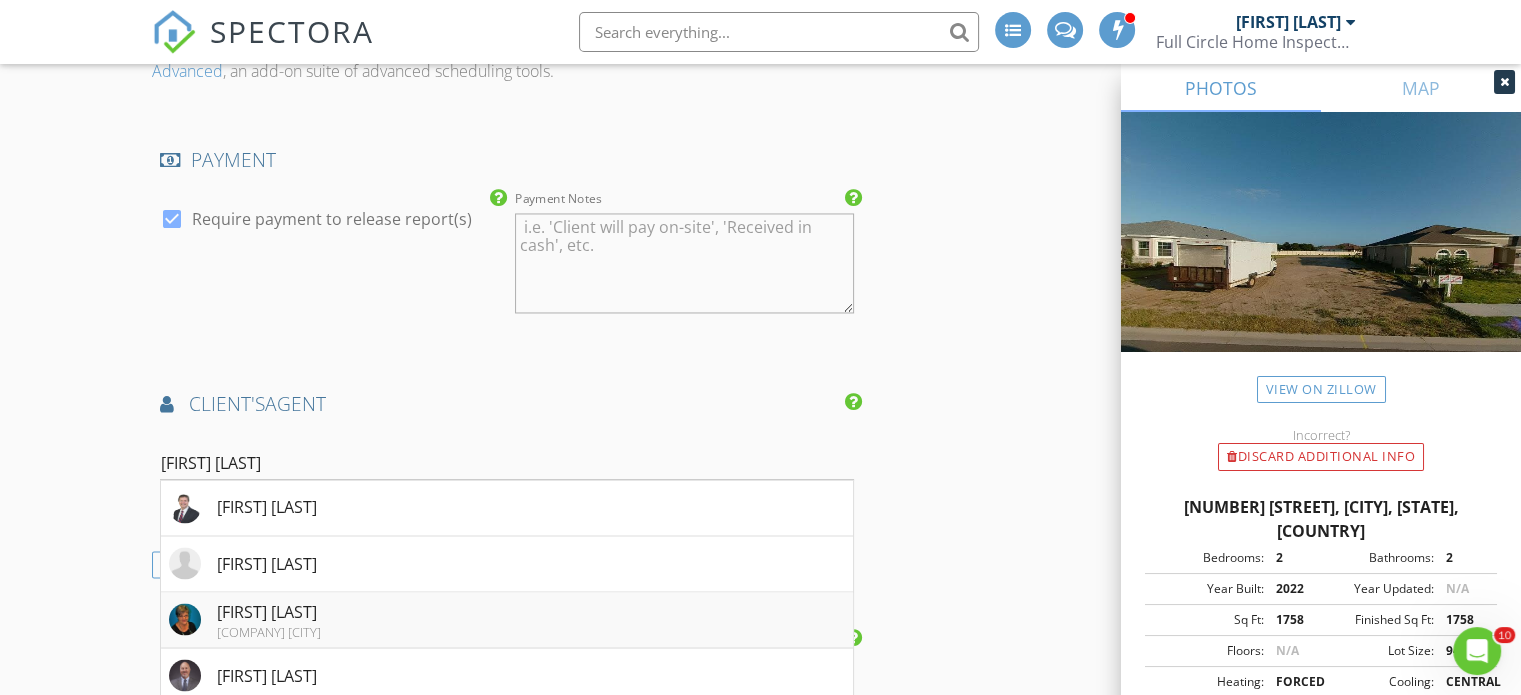 click on "[FIRST] [LAST]" at bounding box center [269, 611] 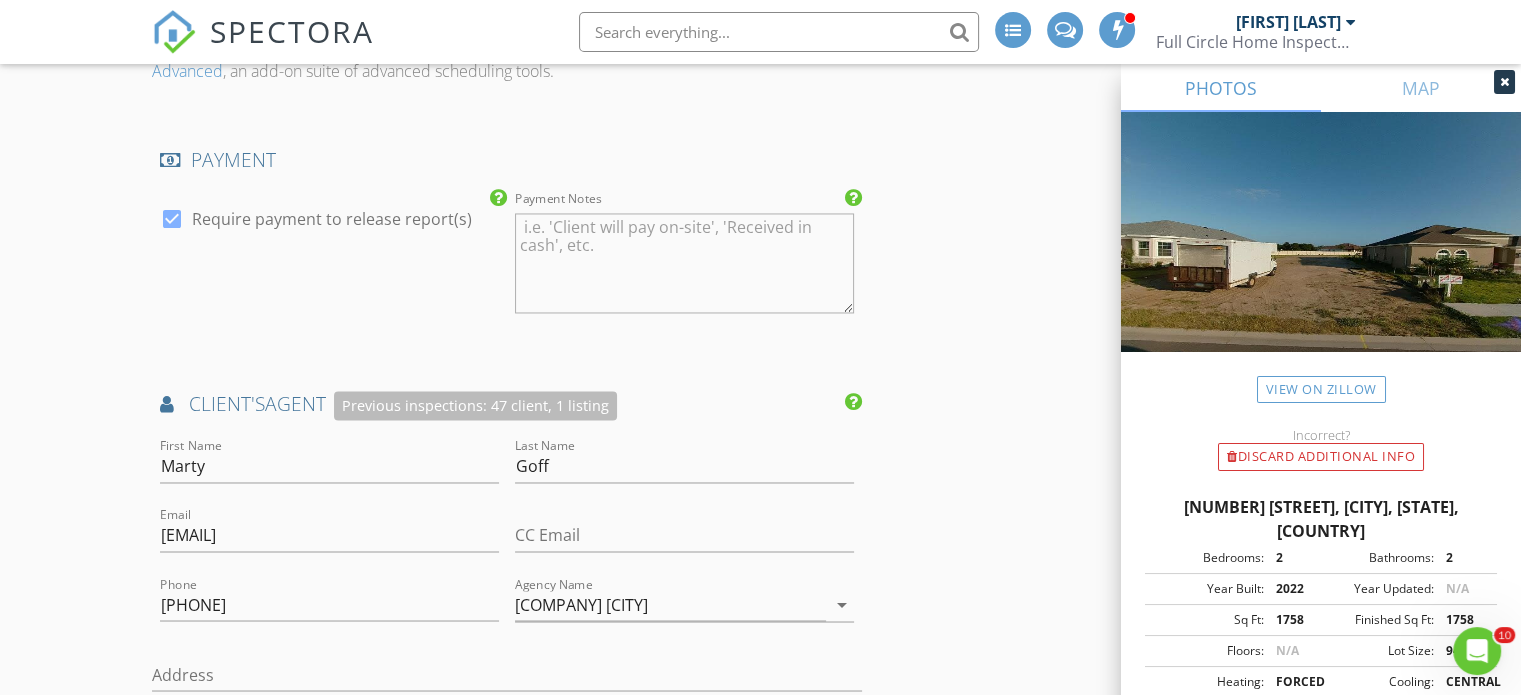 click on "New Inspection
INSPECTOR(S)
check_box_outline_blank   Jim Reynolds     check_box   Taylor Reynolds   PRIMARY   check_box_outline_blank   Alex Bruhl     Taylor Reynolds arrow_drop_down   check_box_outline_blank Taylor Reynolds specifically requested
Date/Time
08/05/2025 11:30 AM
Location
Address Search       Address 2174 [STREET_NAME]   Unit   City [CITY]   State [STATE]   Zip 32757   County Lake     Square Feet 1758   Year Built 2022   Foundation arrow_drop_down     Taylor Reynolds     27.6 miles     (an hour)
client
check_box Enable Client CC email for this inspection   Client Search     check_box_outline_blank Client is a Company/Organization     First Name Vincent   Last Name Wessling   Email vwessling@example.com   CC Email   Phone [PHONE]   Address   City   State   Zip     Tags         Notes   Private Notes       Client Search         Louise" at bounding box center [760, -319] 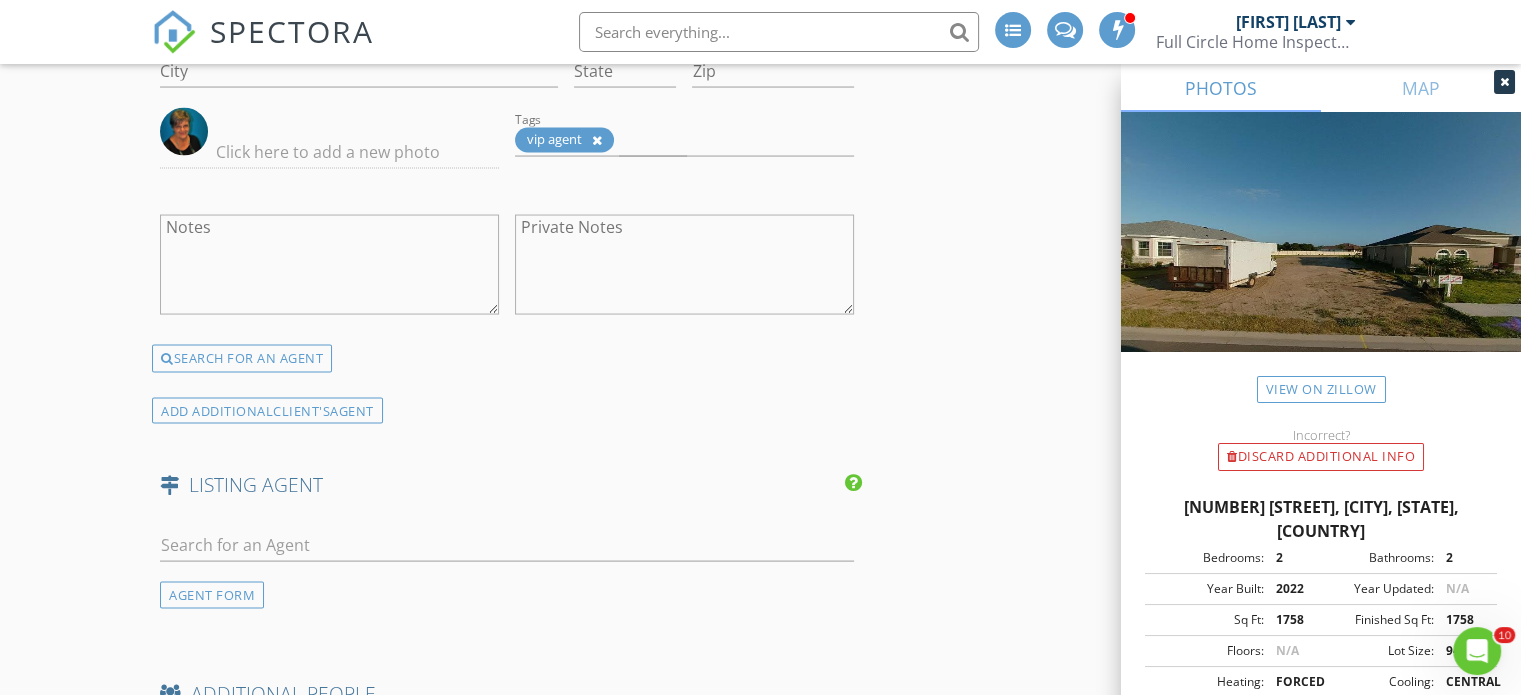 scroll, scrollTop: 3908, scrollLeft: 0, axis: vertical 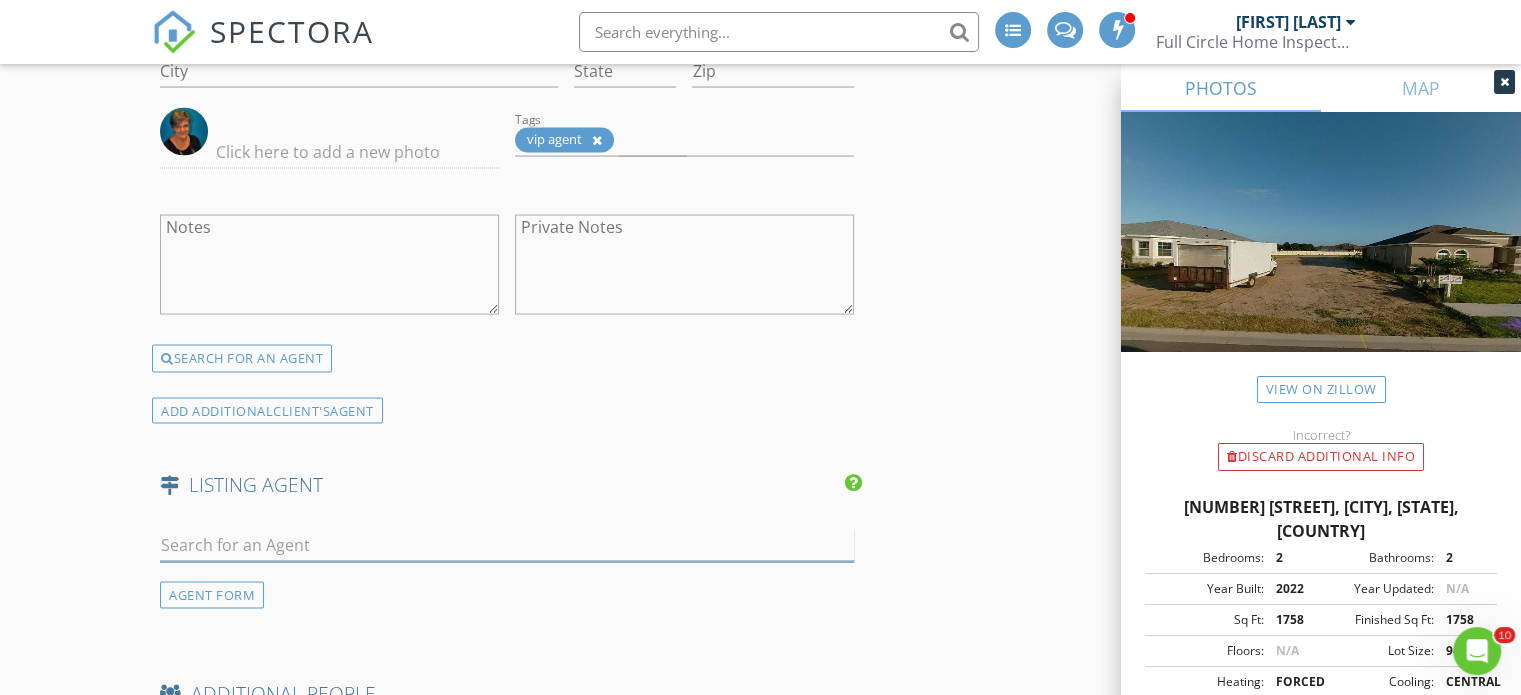 click at bounding box center [507, 545] 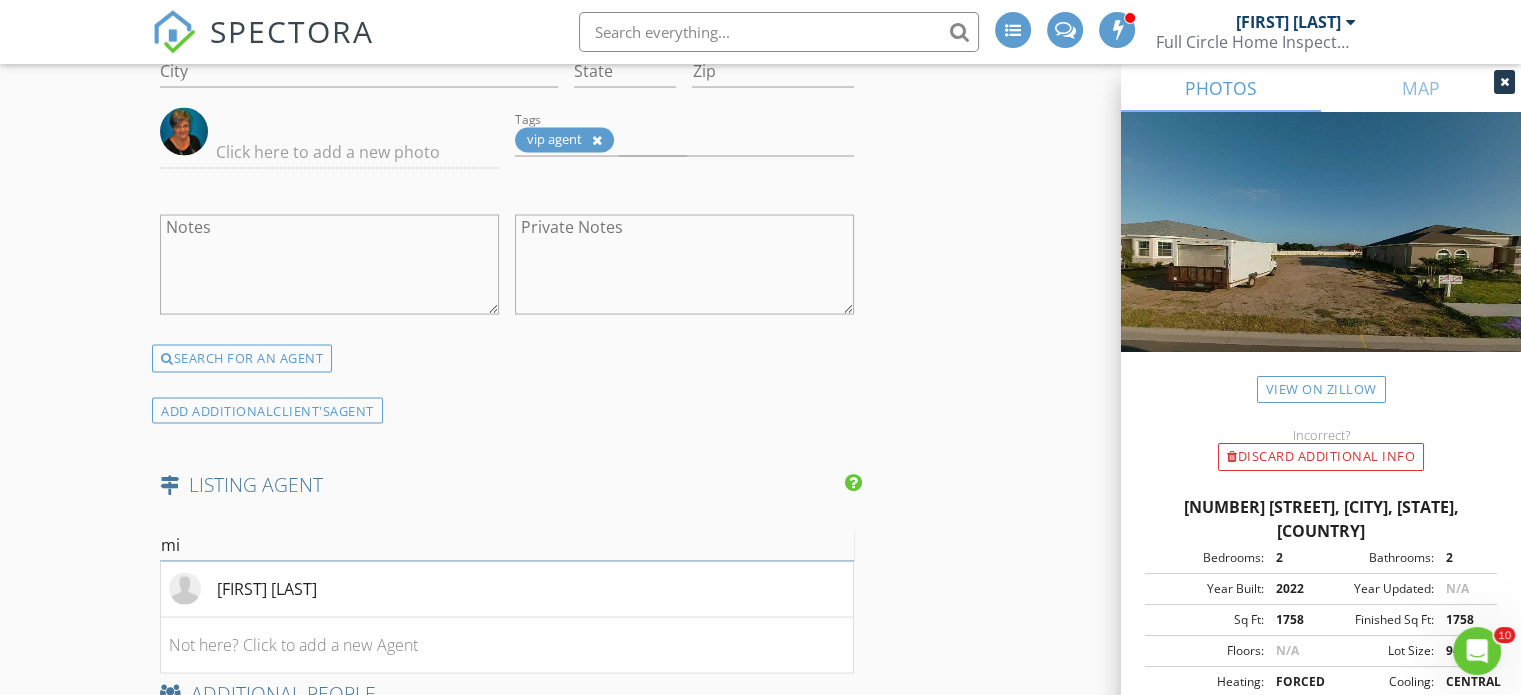 type on "m" 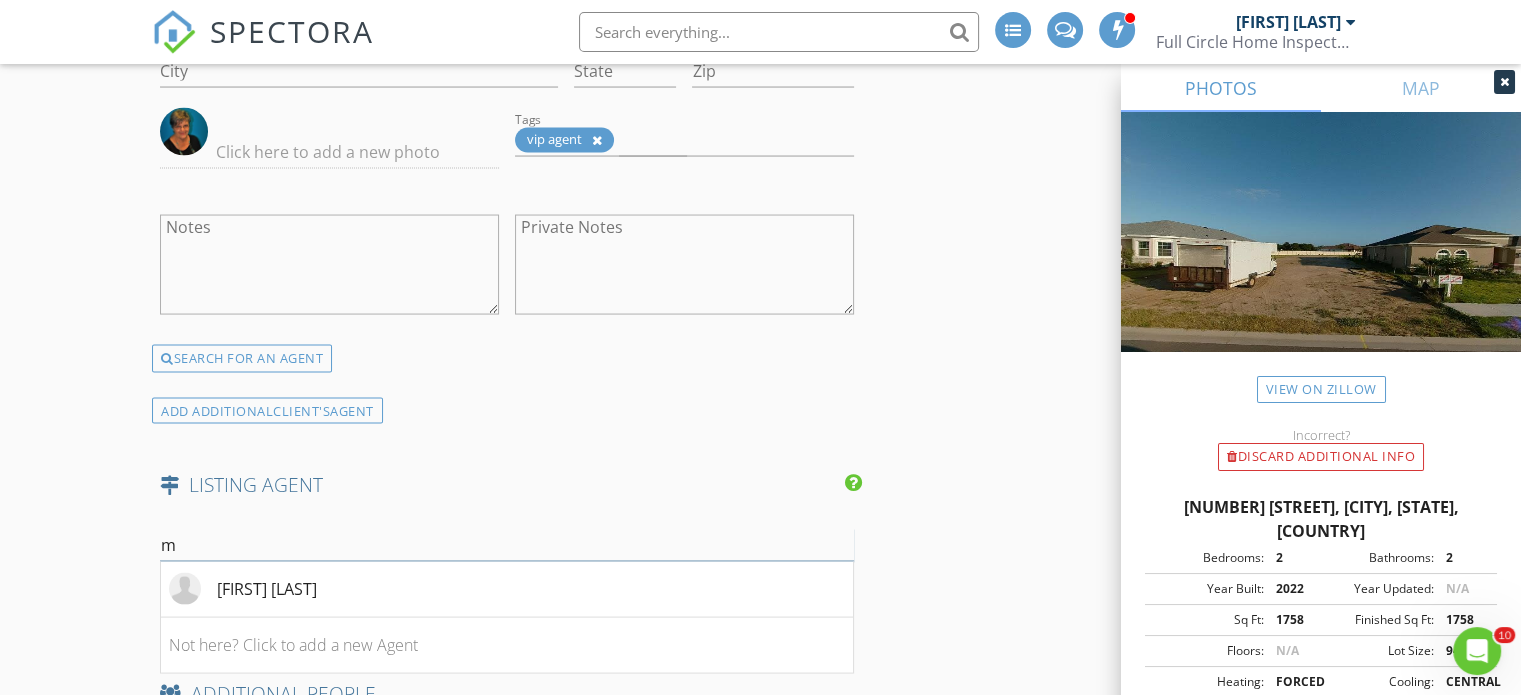 type 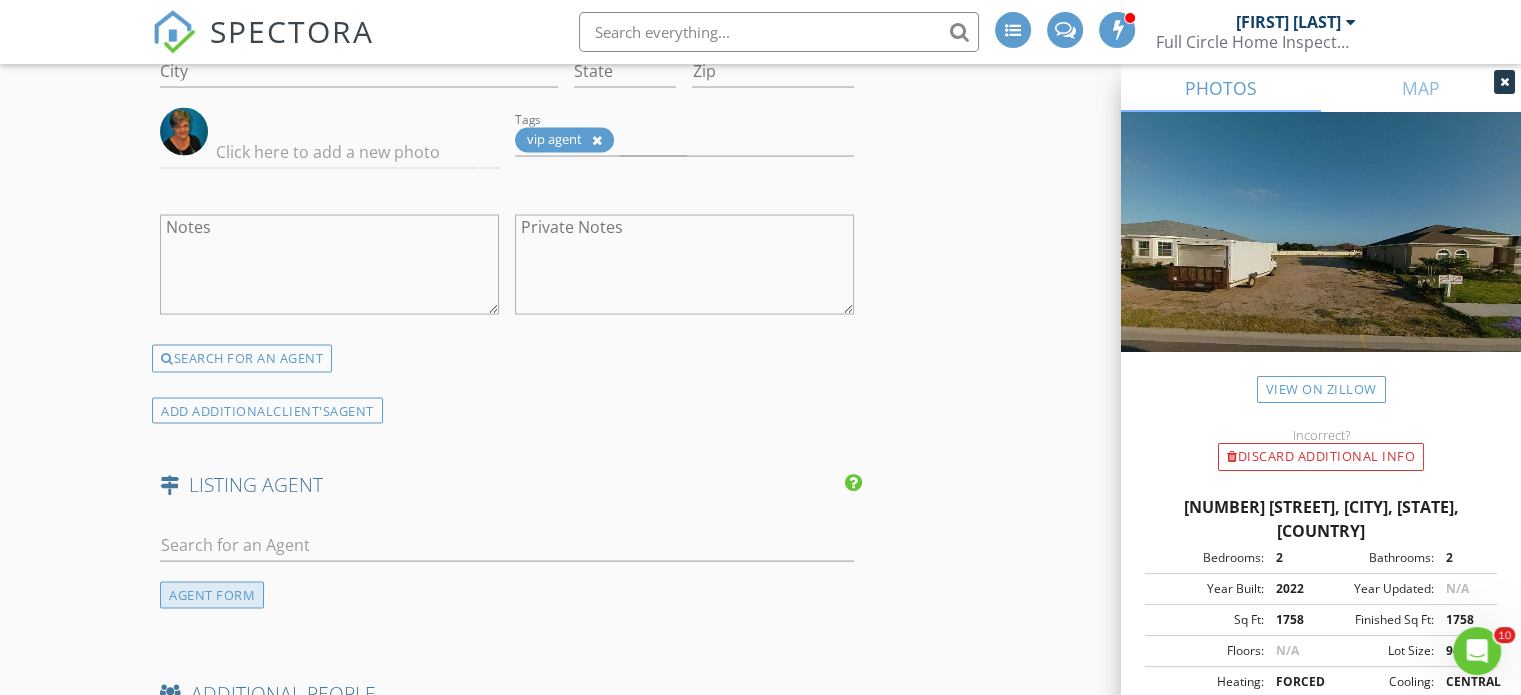 click on "AGENT FORM" at bounding box center [212, 595] 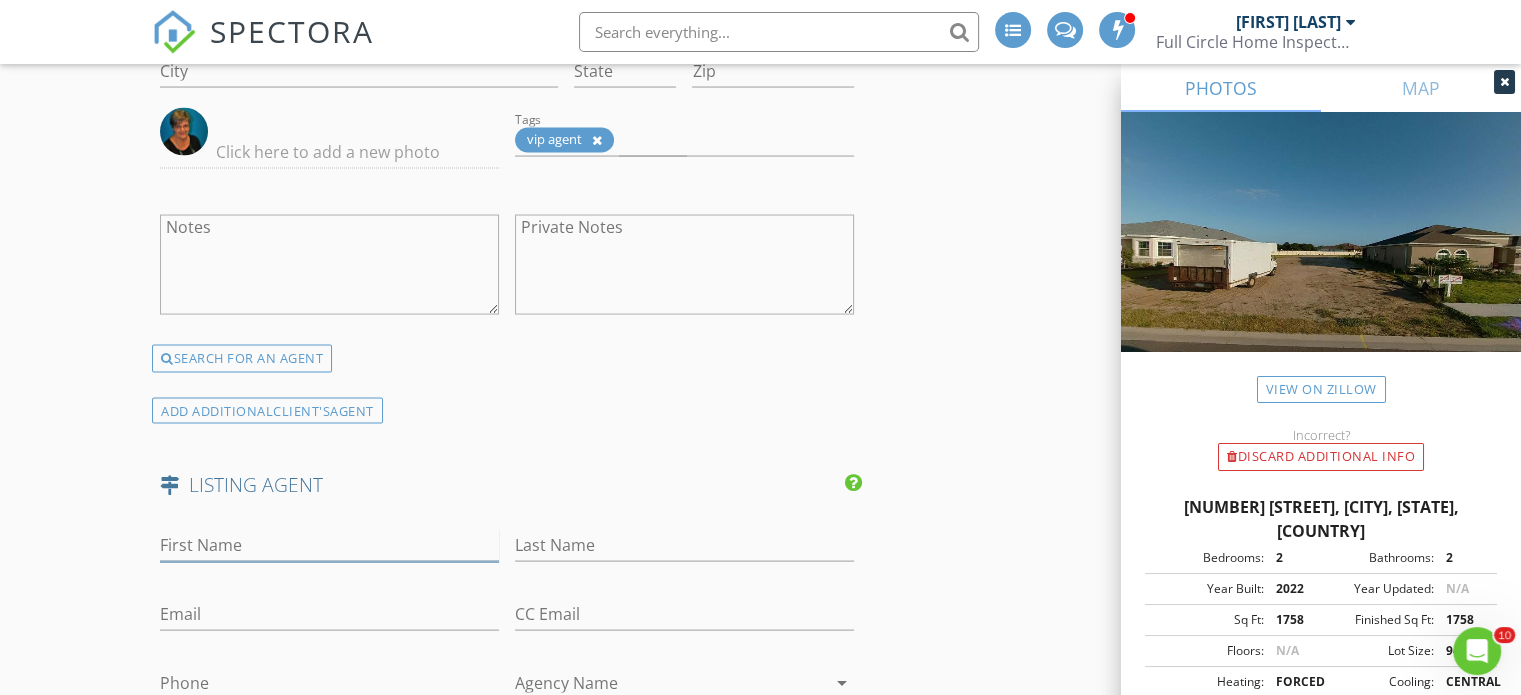 click on "First Name" at bounding box center [329, 545] 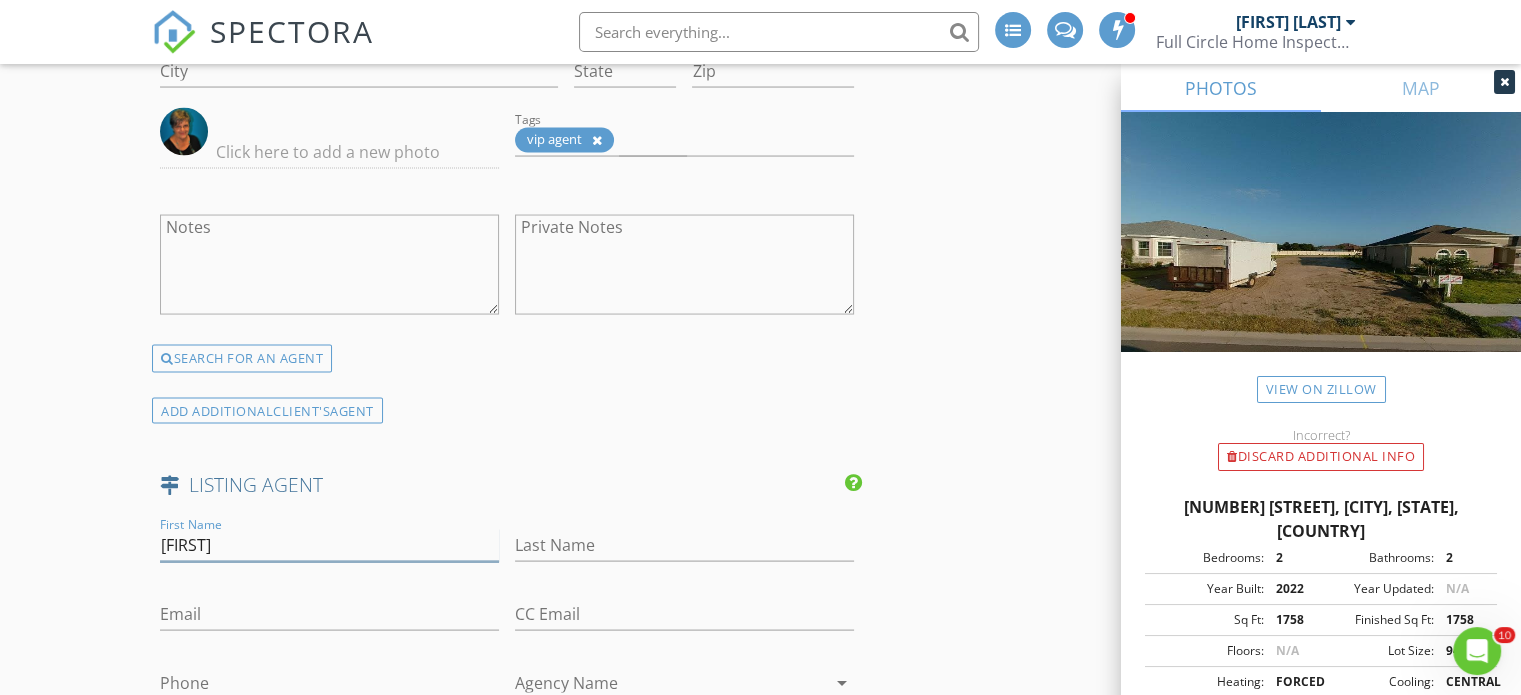 type on "[FIRST]" 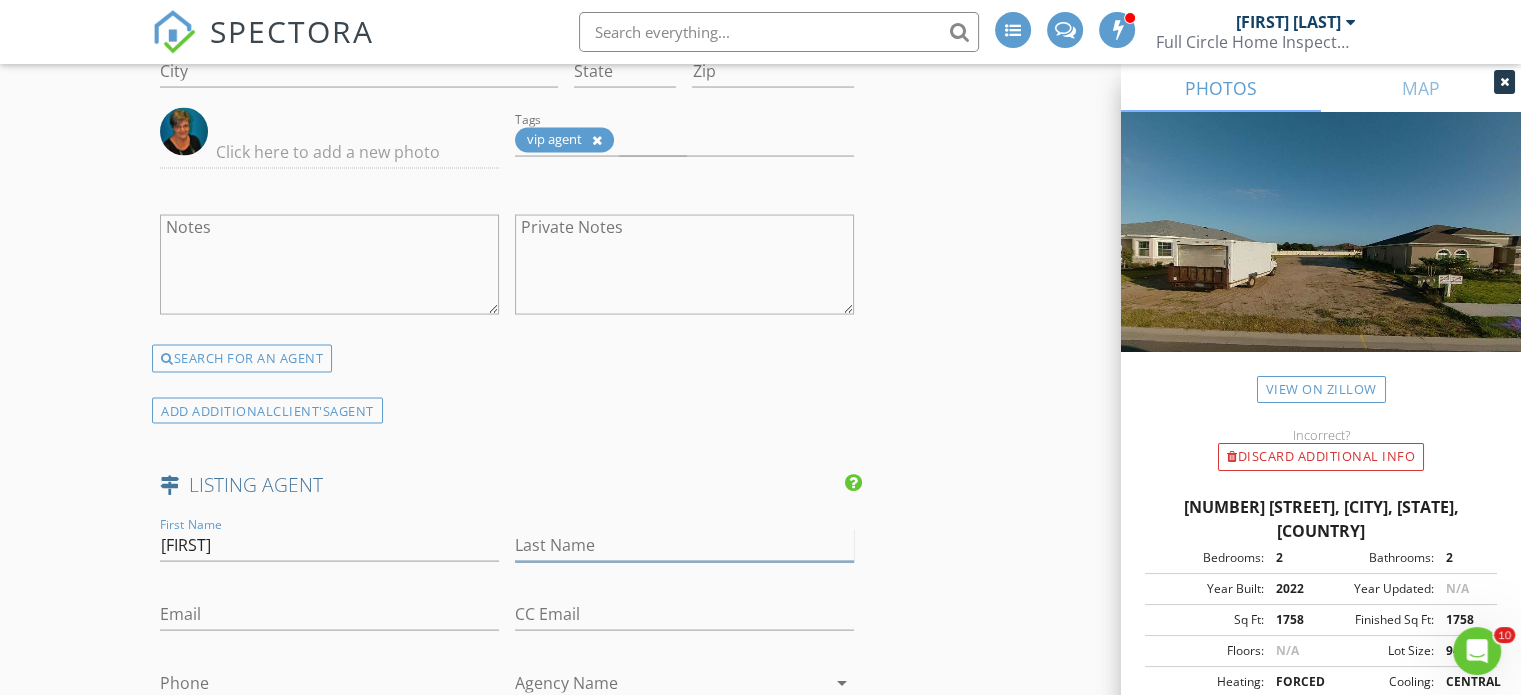 click on "Last Name" at bounding box center (684, 545) 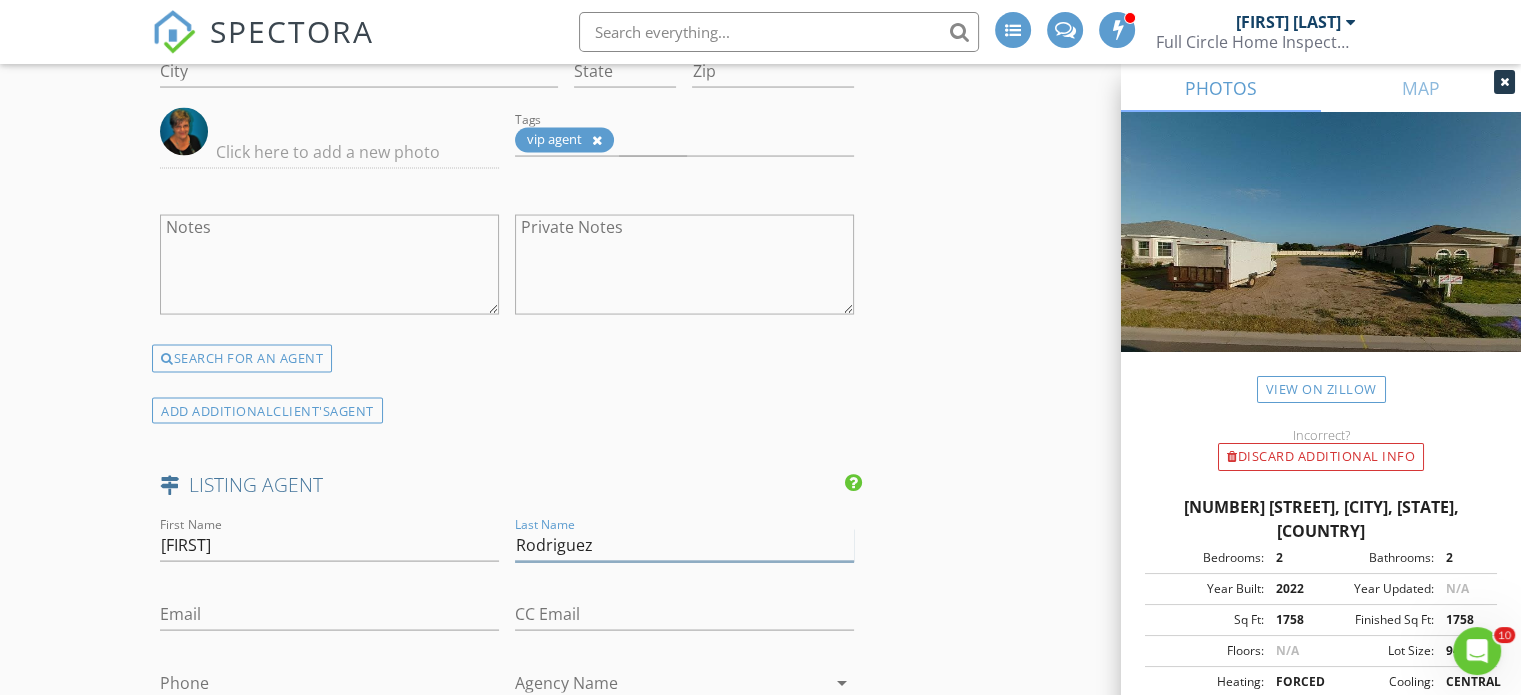 type on "Rodriguez" 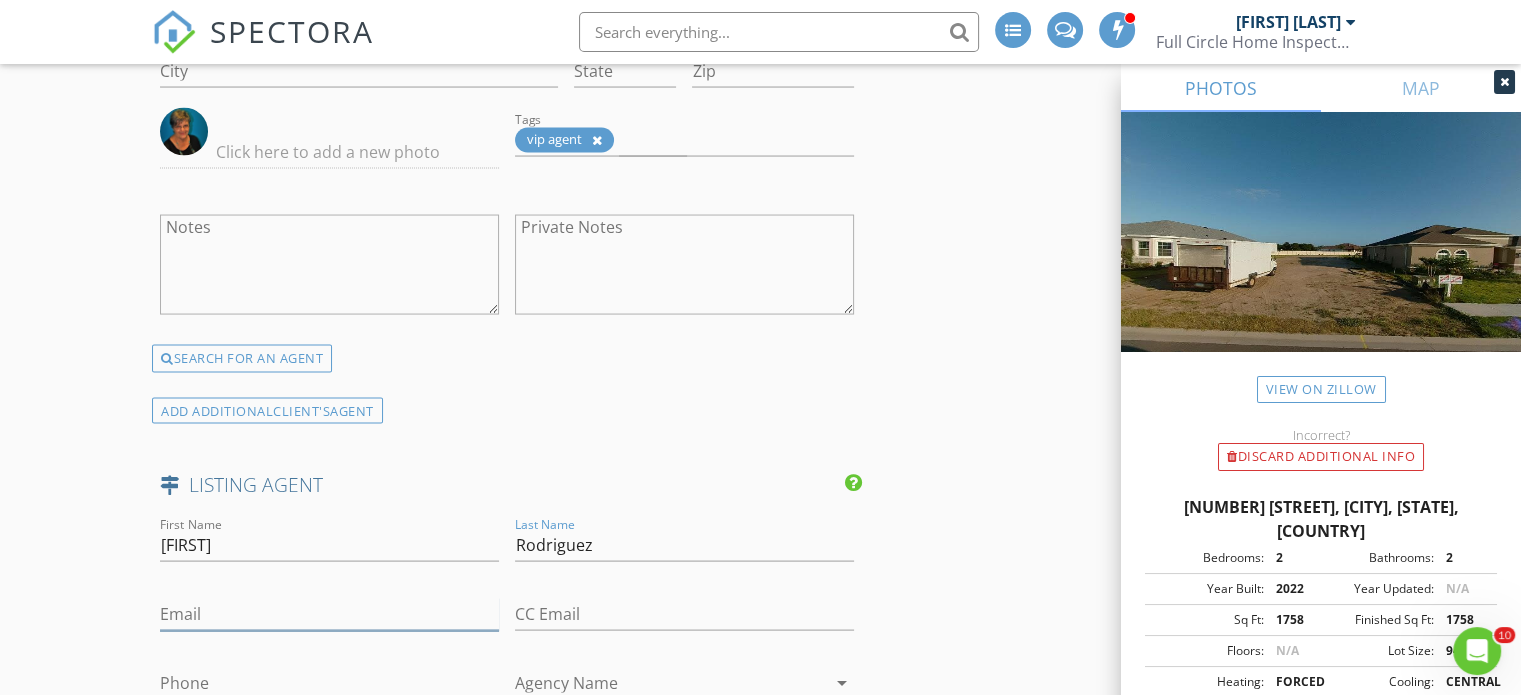 click on "Email" at bounding box center (329, 614) 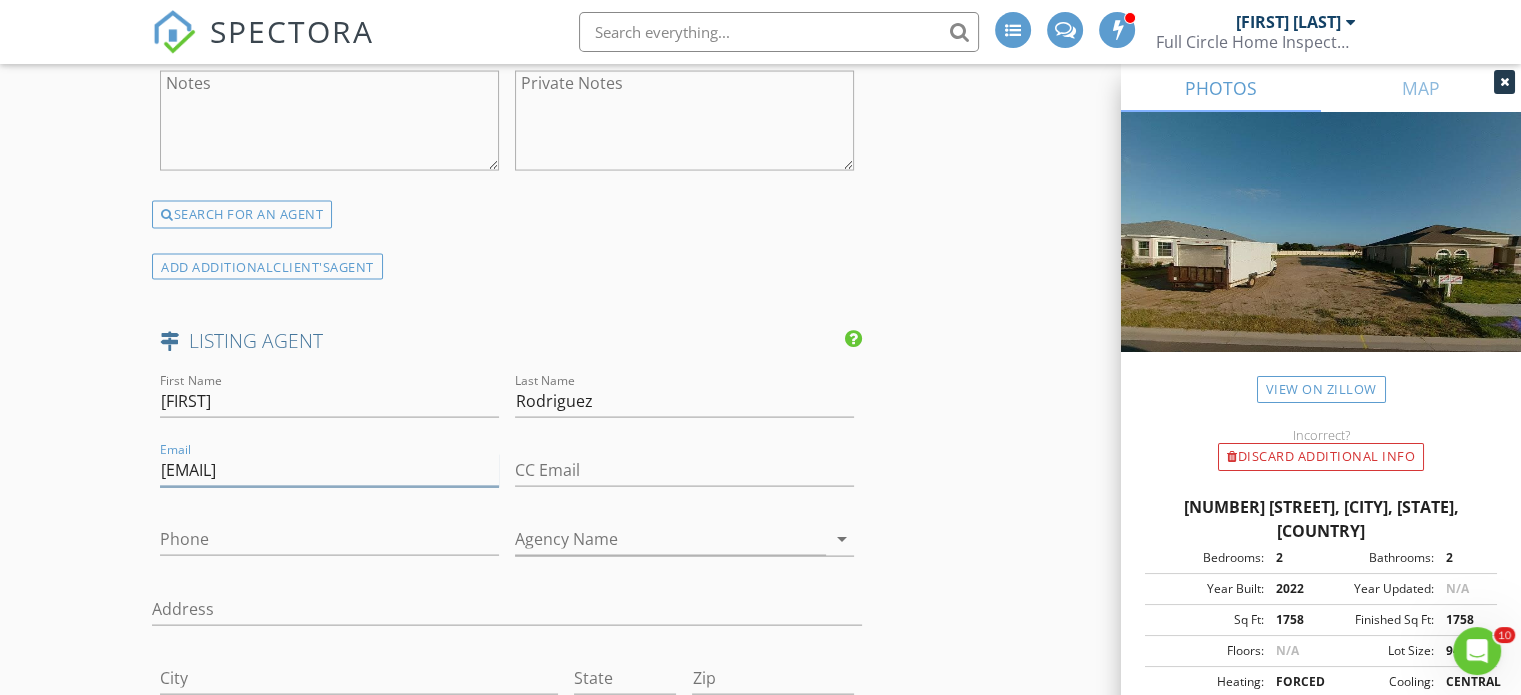 scroll, scrollTop: 4056, scrollLeft: 0, axis: vertical 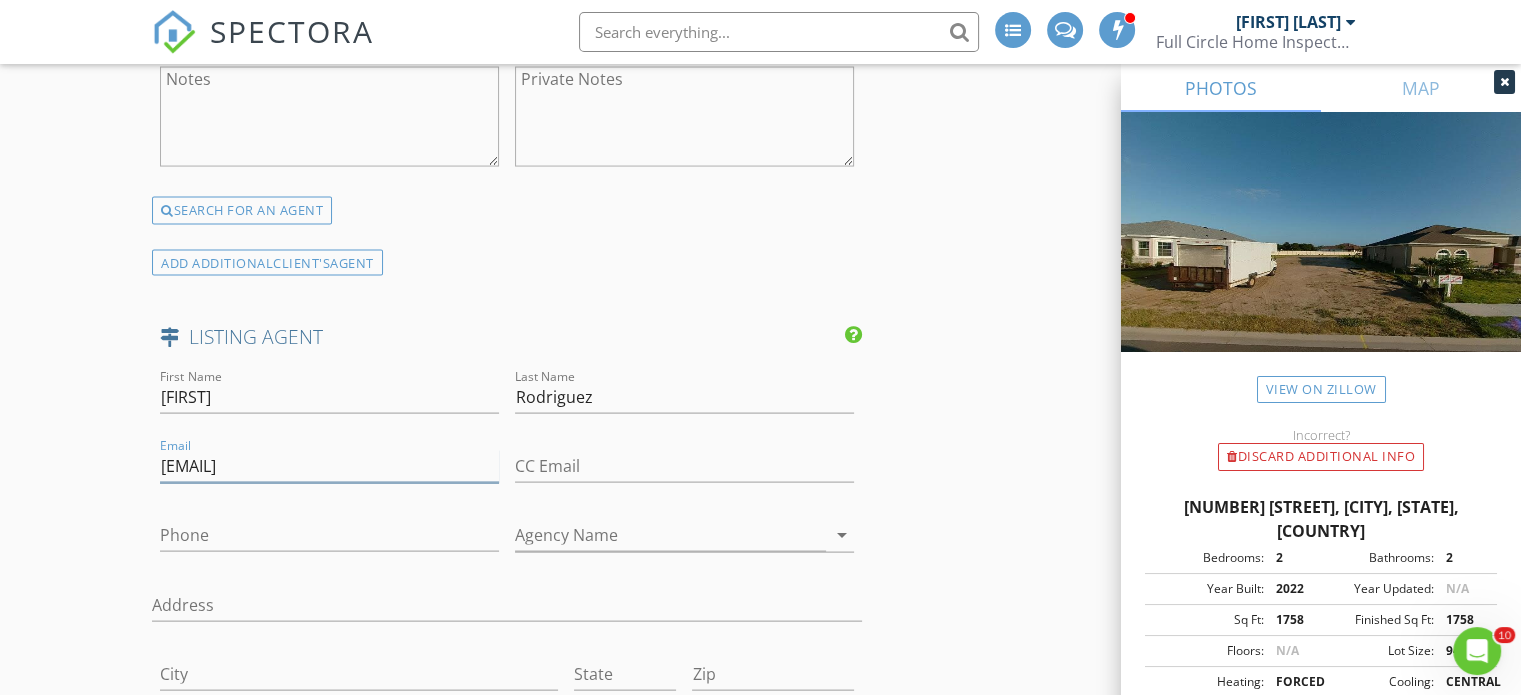 type on "[EMAIL]" 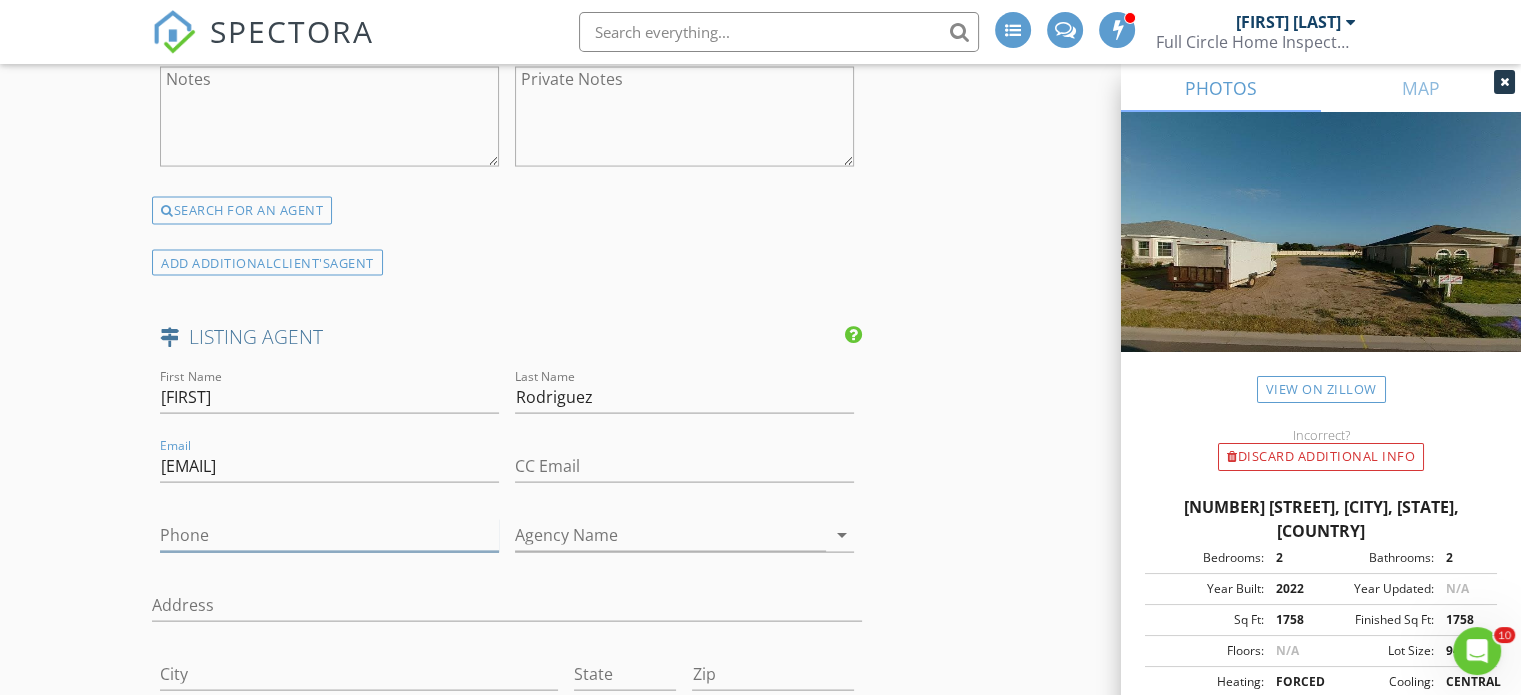 click on "Phone" at bounding box center [329, 535] 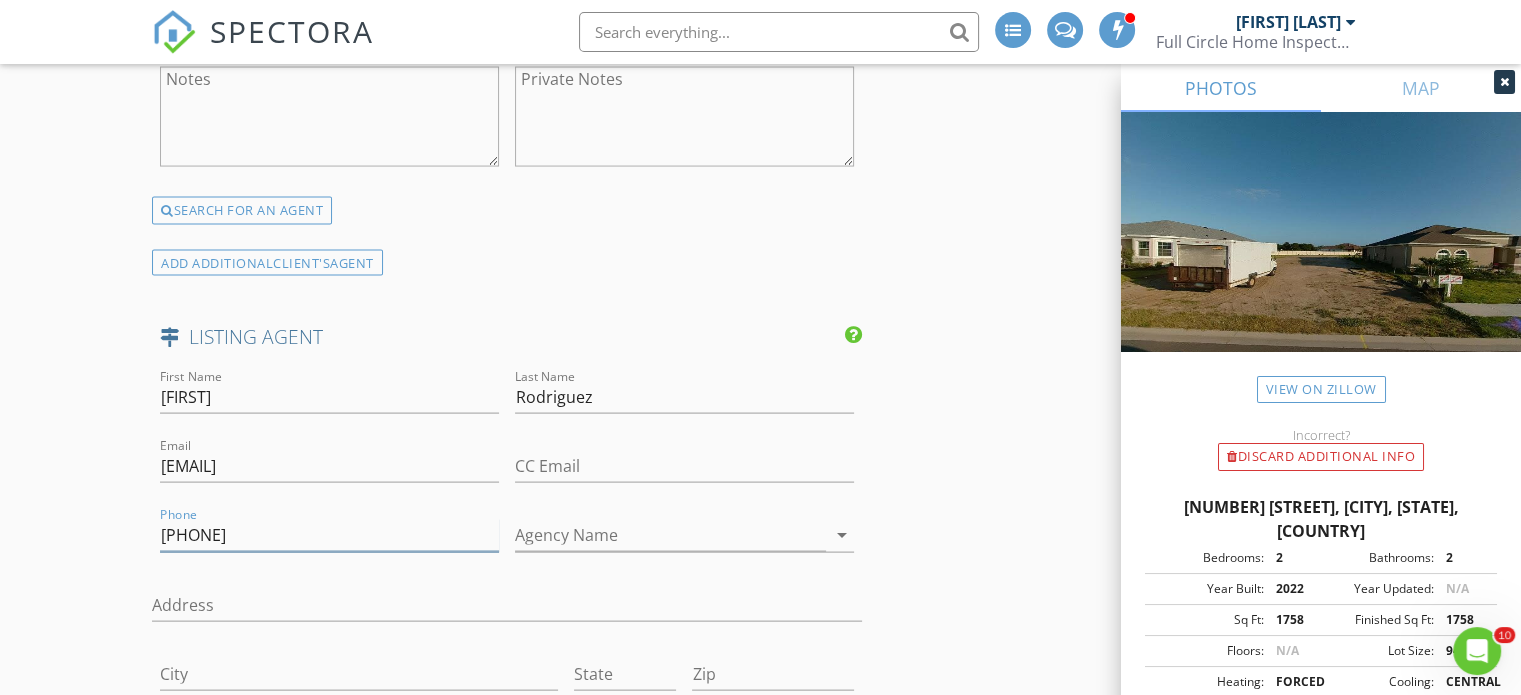 type on "[PHONE]" 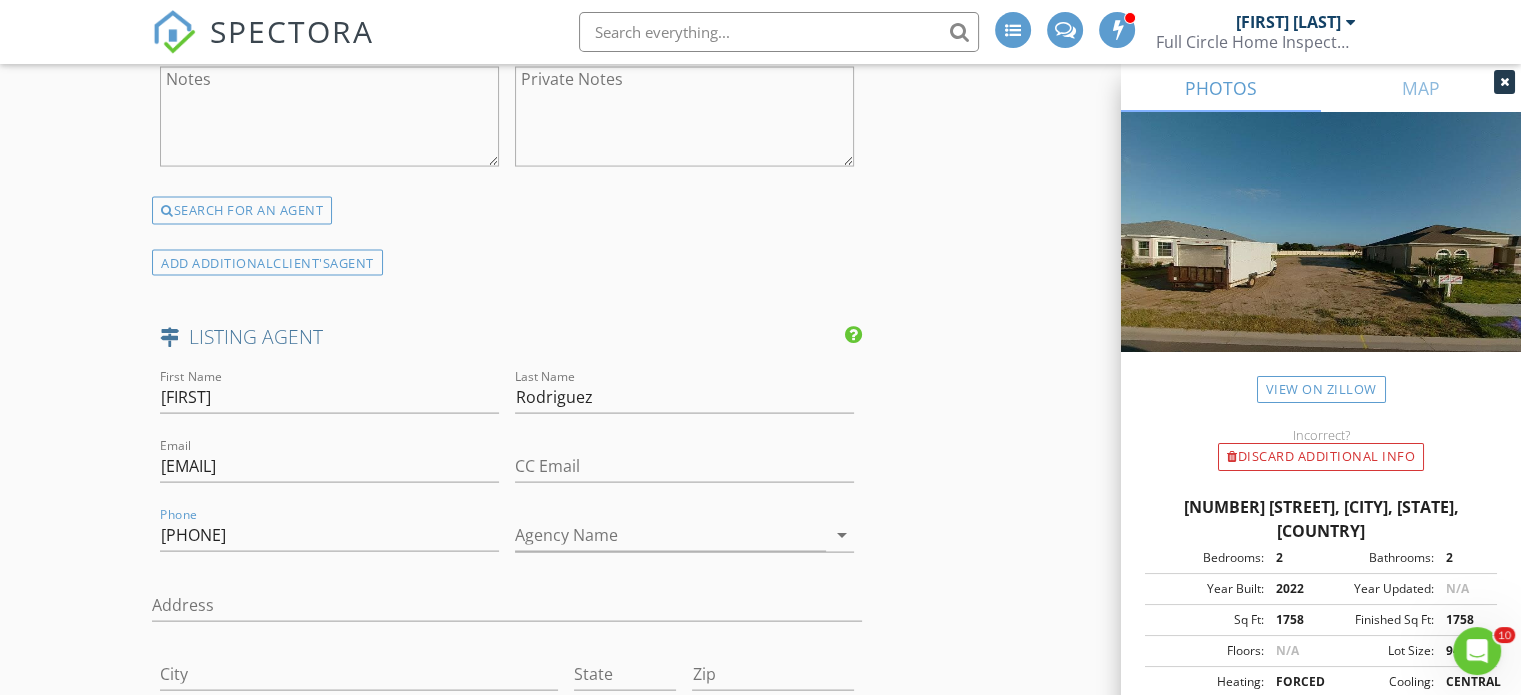 click on "New Inspection
INSPECTOR(S)
check_box_outline_blank   Jim Reynolds     check_box   Taylor Reynolds   PRIMARY   check_box_outline_blank   Alex Bruhl     Taylor Reynolds arrow_drop_down   check_box_outline_blank Taylor Reynolds specifically requested
Date/Time
08/05/2025 11:30 AM
Location
Address Search       Address 2174 [STREET_NAME]   Unit   City [CITY]   State [STATE]   Zip 32757   County Lake     Square Feet 1758   Year Built 2022   Foundation arrow_drop_down     Taylor Reynolds     27.6 miles     (an hour)
client
check_box Enable Client CC email for this inspection   Client Search     check_box_outline_blank Client is a Company/Organization     First Name Vincent   Last Name Wessling   Email vwessling@example.com   CC Email   Phone [PHONE]   Address   City   State   Zip     Tags         Notes   Private Notes       Client Search         Louise" at bounding box center (760, -874) 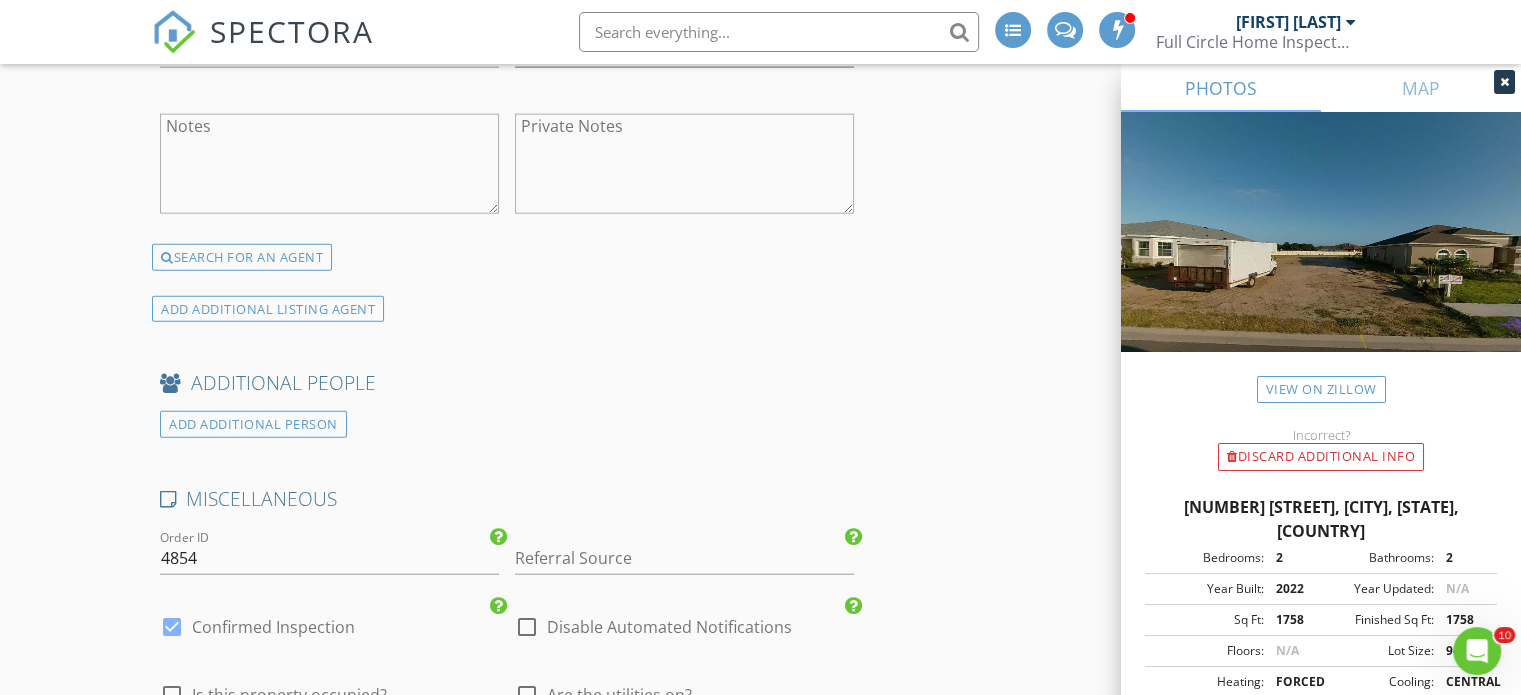 scroll, scrollTop: 4898, scrollLeft: 0, axis: vertical 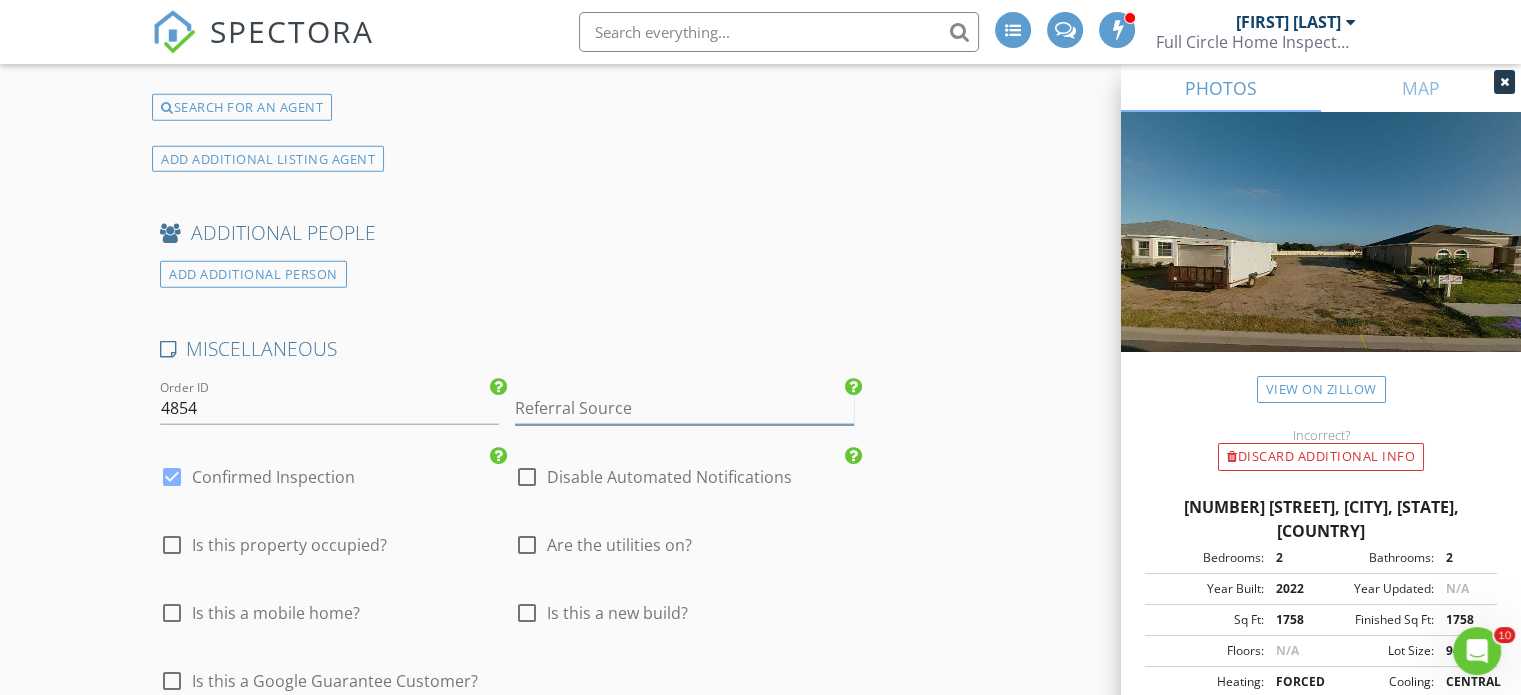 click at bounding box center [684, 408] 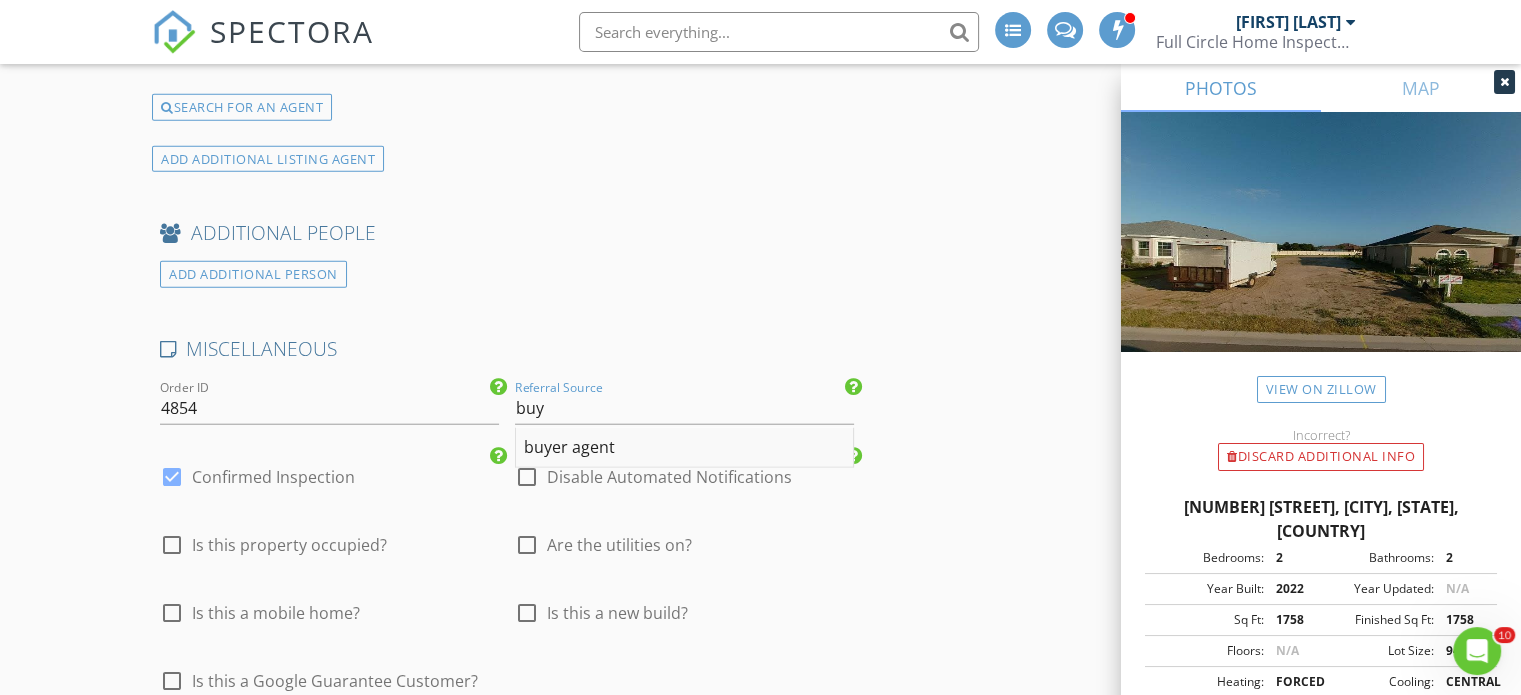 click on "buyer agent" at bounding box center (684, 448) 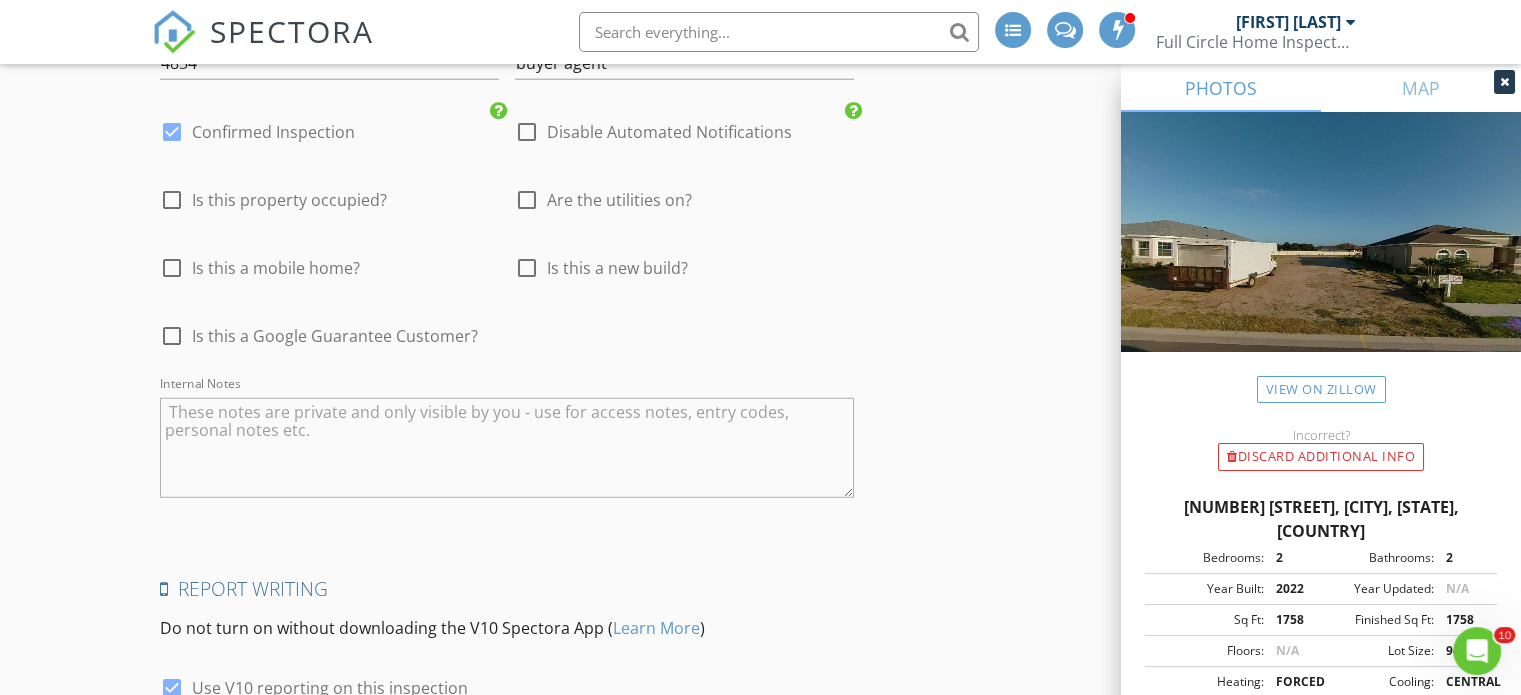 scroll, scrollTop: 5252, scrollLeft: 0, axis: vertical 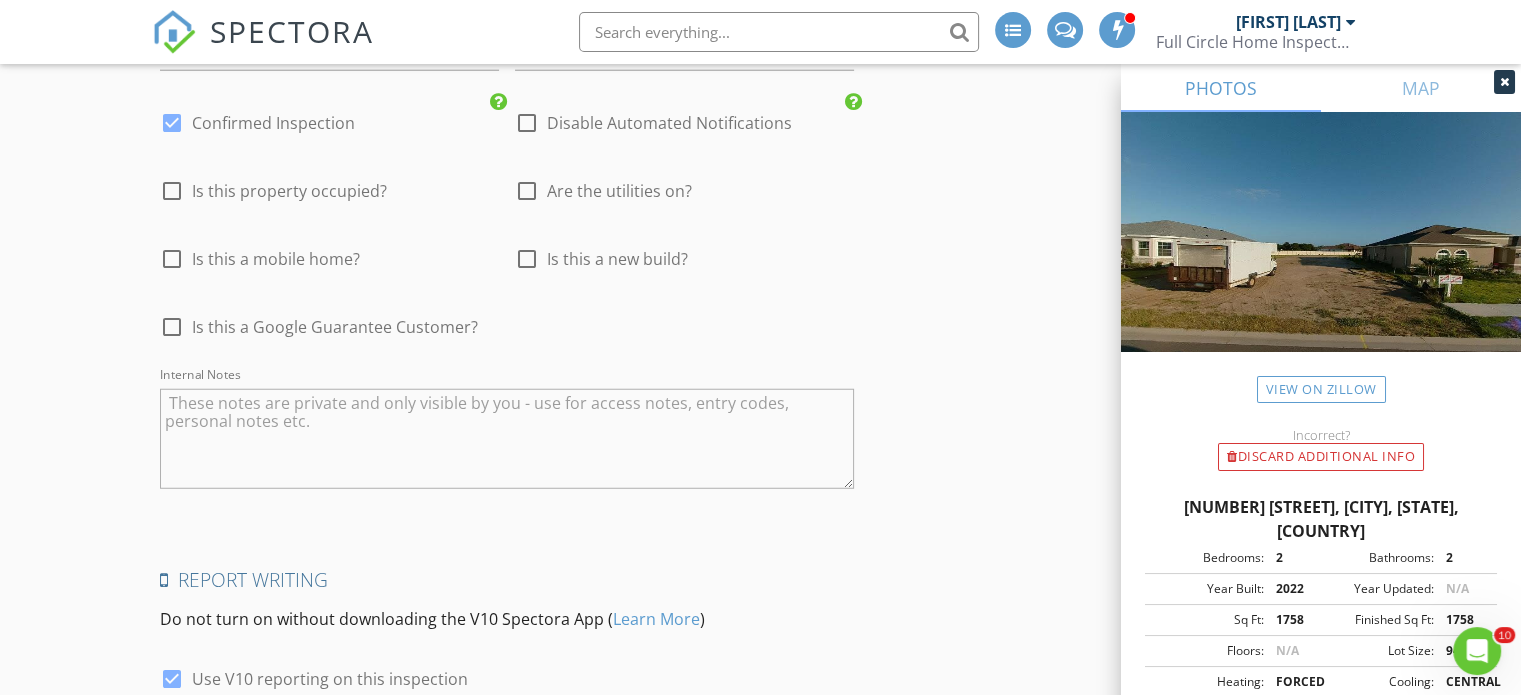 click at bounding box center [507, 439] 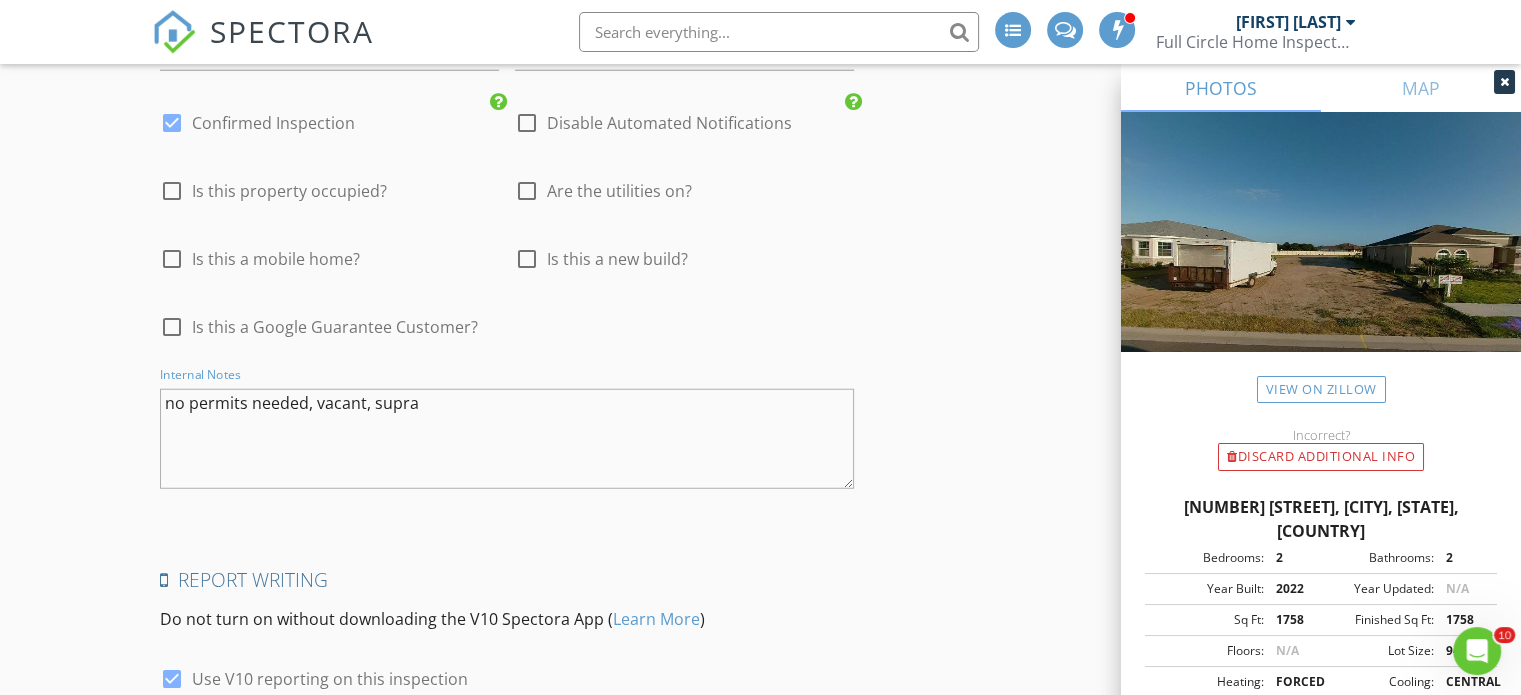 type on "no permits needed, vacant, supra" 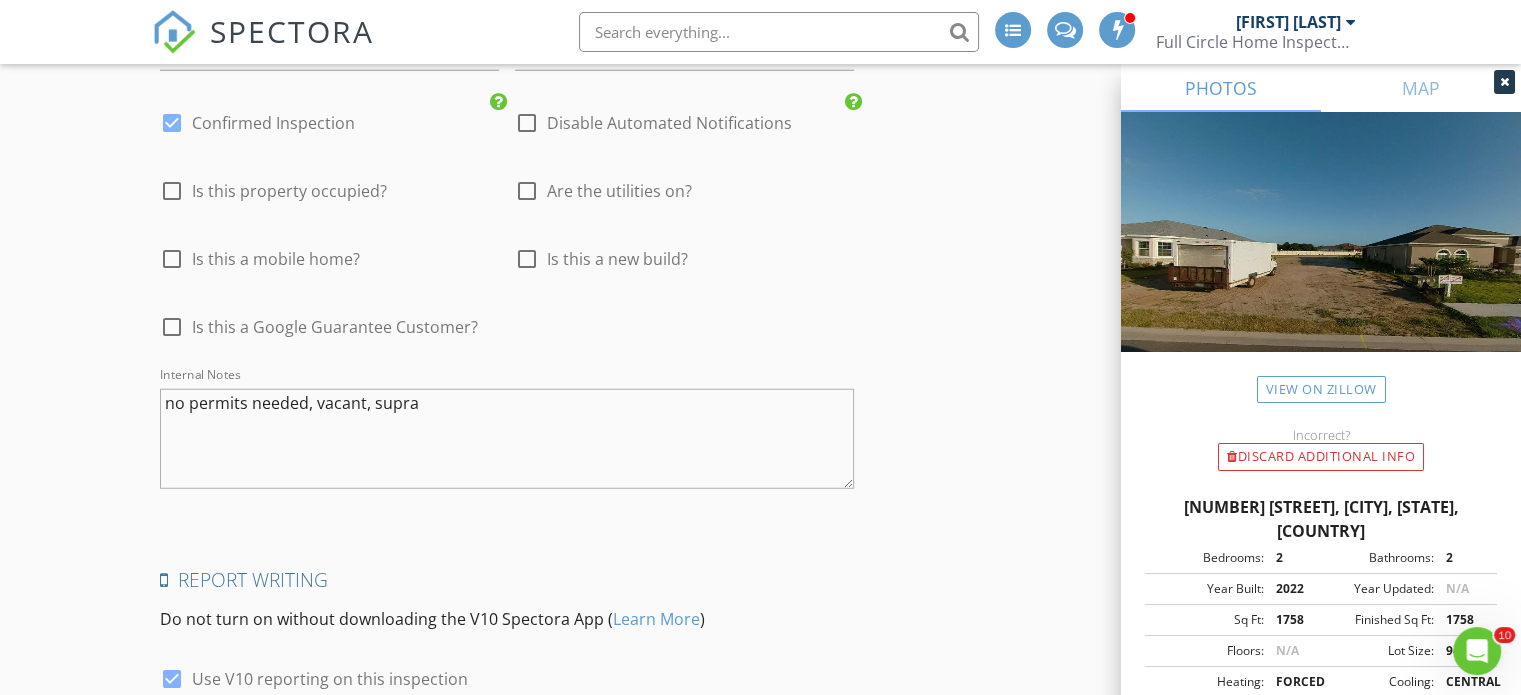 click on "INSPECTOR(S)
check_box_outline_blank   Jim Reynolds     check_box   Taylor Reynolds   PRIMARY   check_box_outline_blank   Alex Bruhl     Taylor Reynolds arrow_drop_down   check_box_outline_blank Taylor Reynolds specifically requested
Date/Time
08/05/2025 11:30 AM
Location
Address Search       Address 2174 [STREET_NAME]   Unit   City [CITY]   State [STATE]   Zip 32757   County Lake     Square Feet 1758   Year Built 2022   Foundation arrow_drop_down     Taylor Reynolds     27.6 miles     (an hour)
client
check_box Enable Client CC email for this inspection   Client Search     check_box_outline_blank Client is a Company/Organization     First Name Vincent   Last Name Wessling   Email vwessling@example.com   CC Email   Phone [PHONE]   Address   City   State   Zip     Tags         Notes   Private Notes          check_box_outline_blank" at bounding box center (760, -2036) 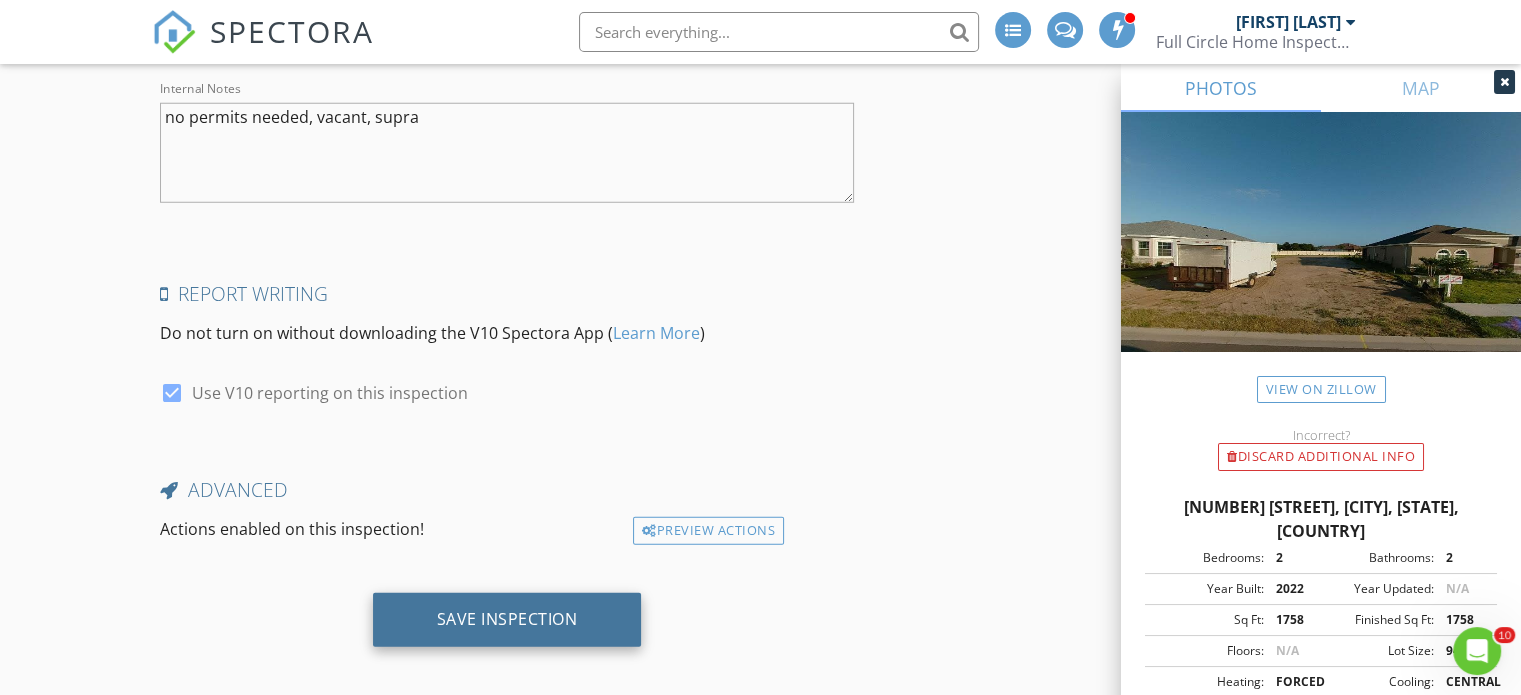 click on "Save Inspection" at bounding box center [507, 619] 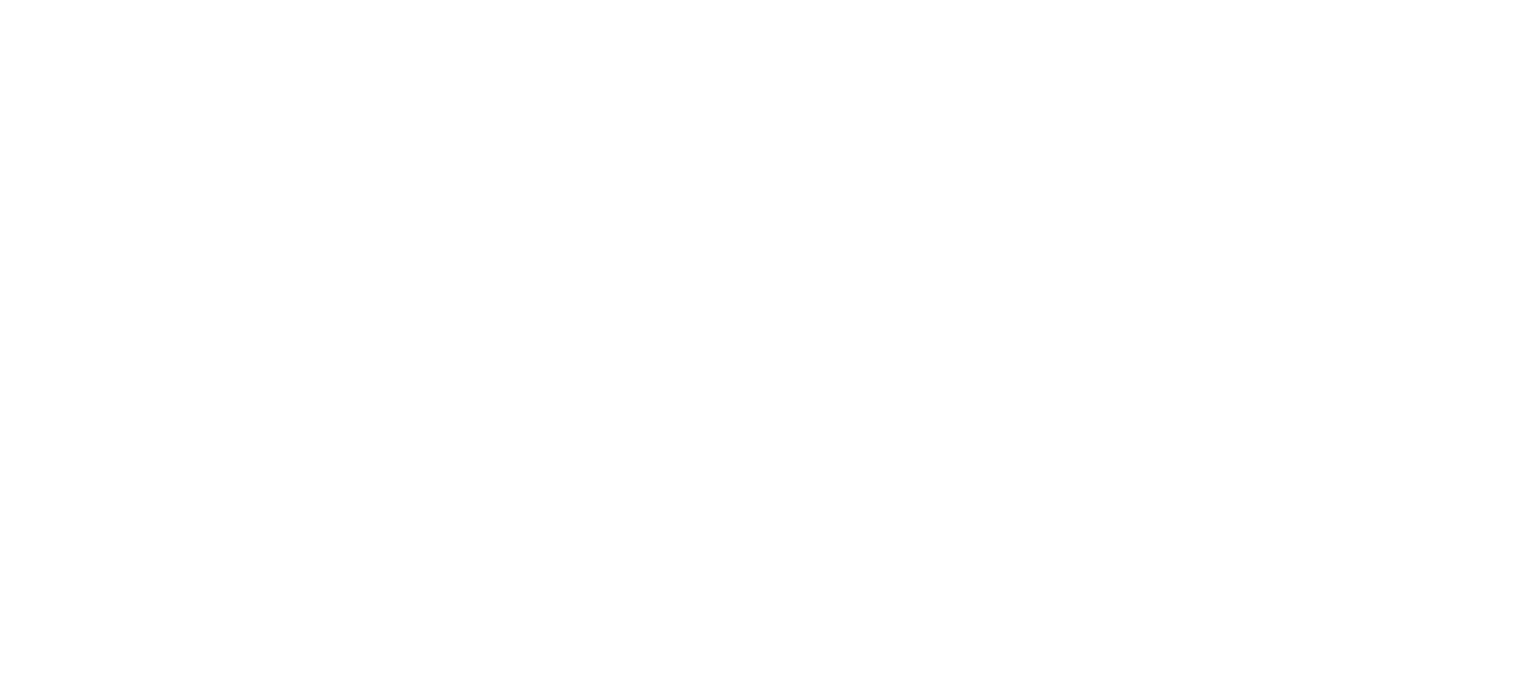 scroll, scrollTop: 0, scrollLeft: 0, axis: both 